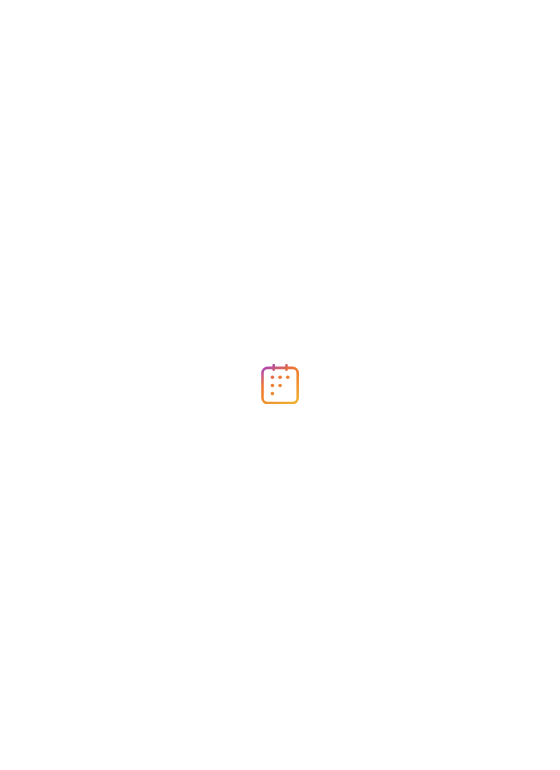 scroll, scrollTop: 0, scrollLeft: 0, axis: both 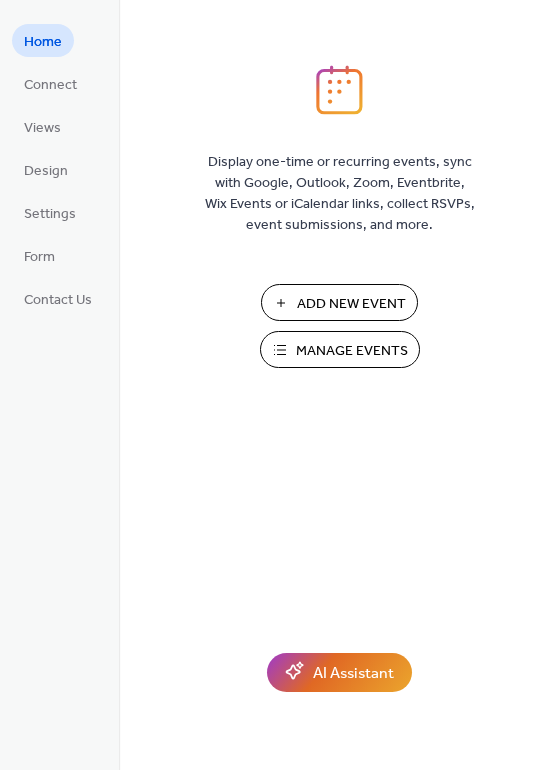 click on "Add New Event" at bounding box center (339, 302) 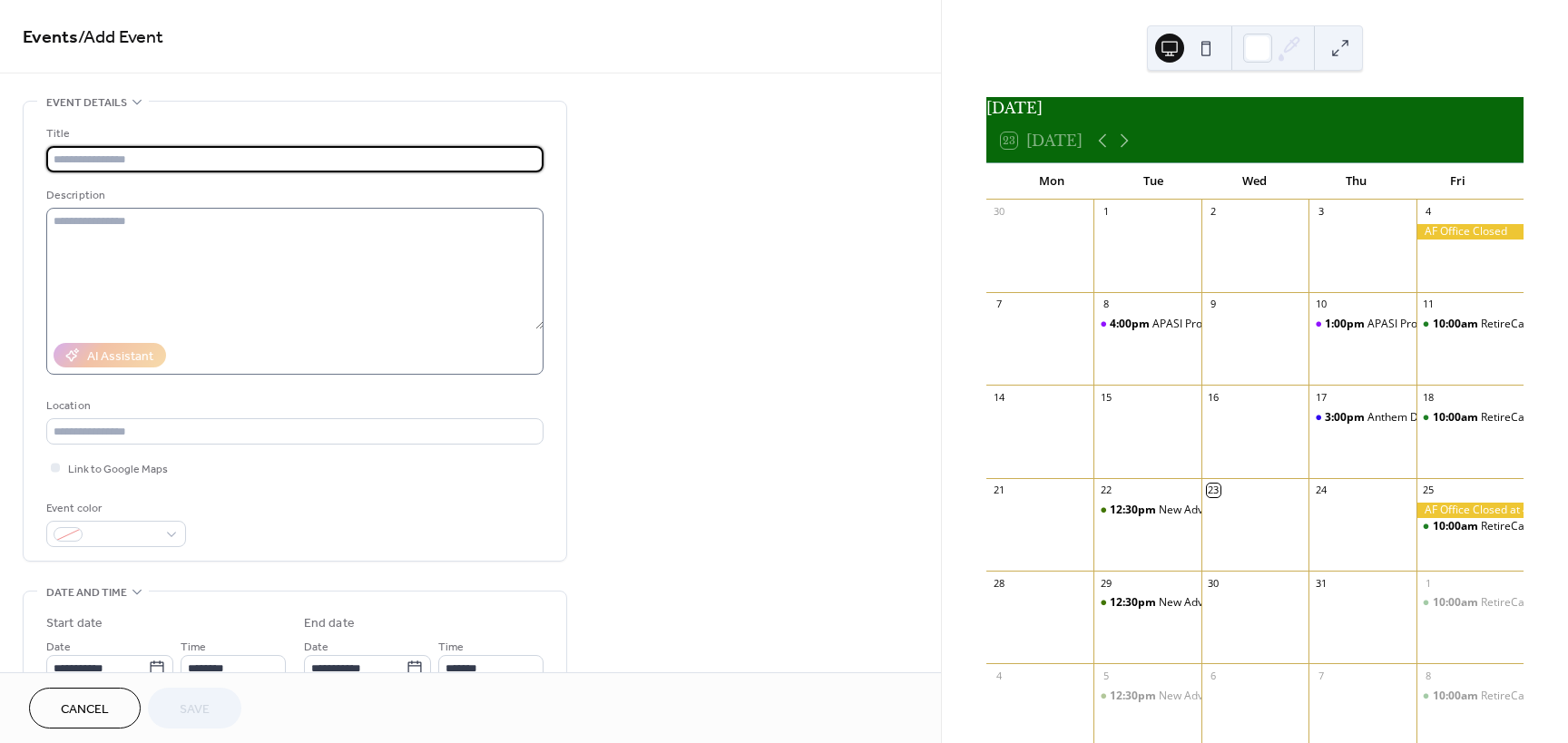 scroll, scrollTop: 0, scrollLeft: 0, axis: both 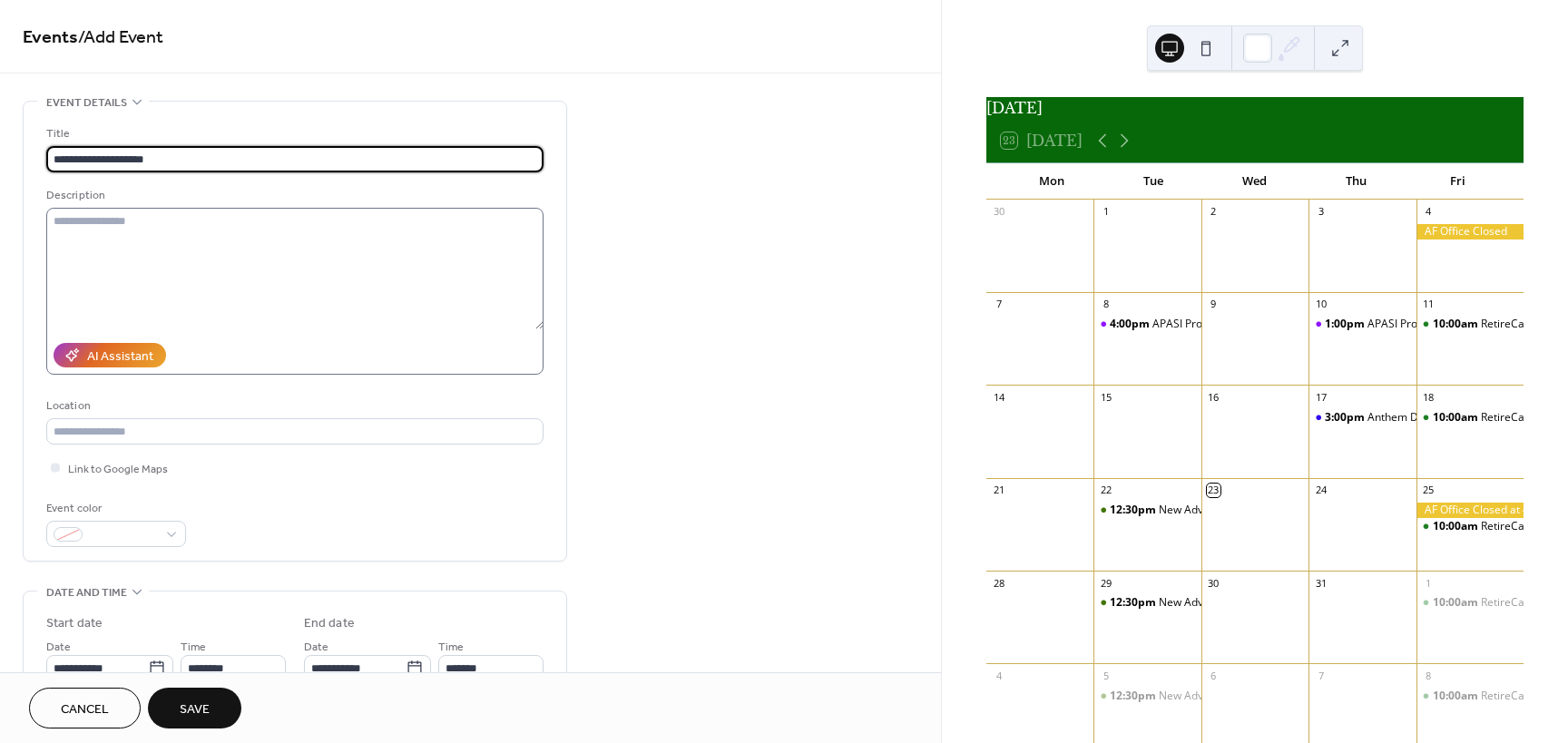 type on "**********" 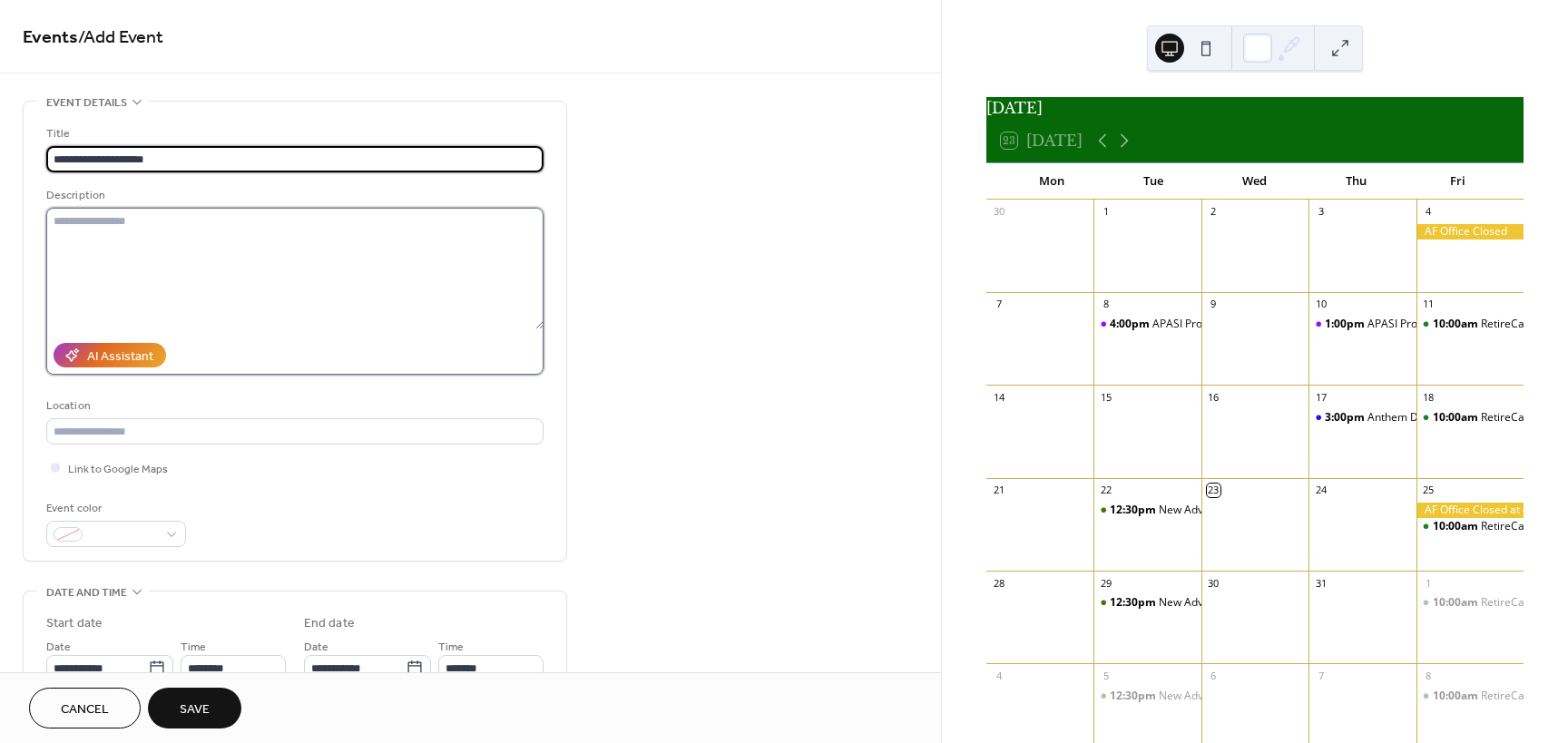 click at bounding box center (295, 269) 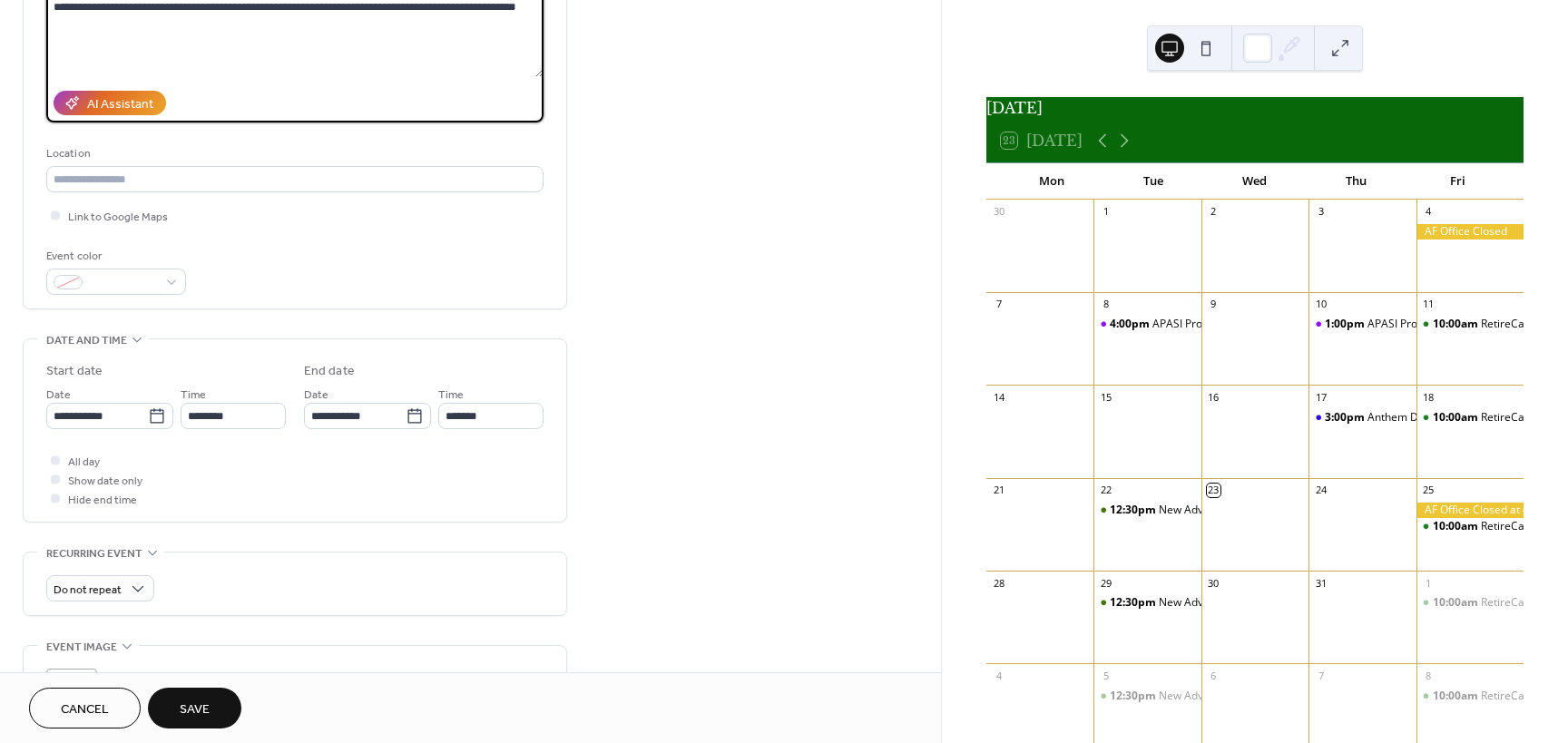 scroll, scrollTop: 272, scrollLeft: 0, axis: vertical 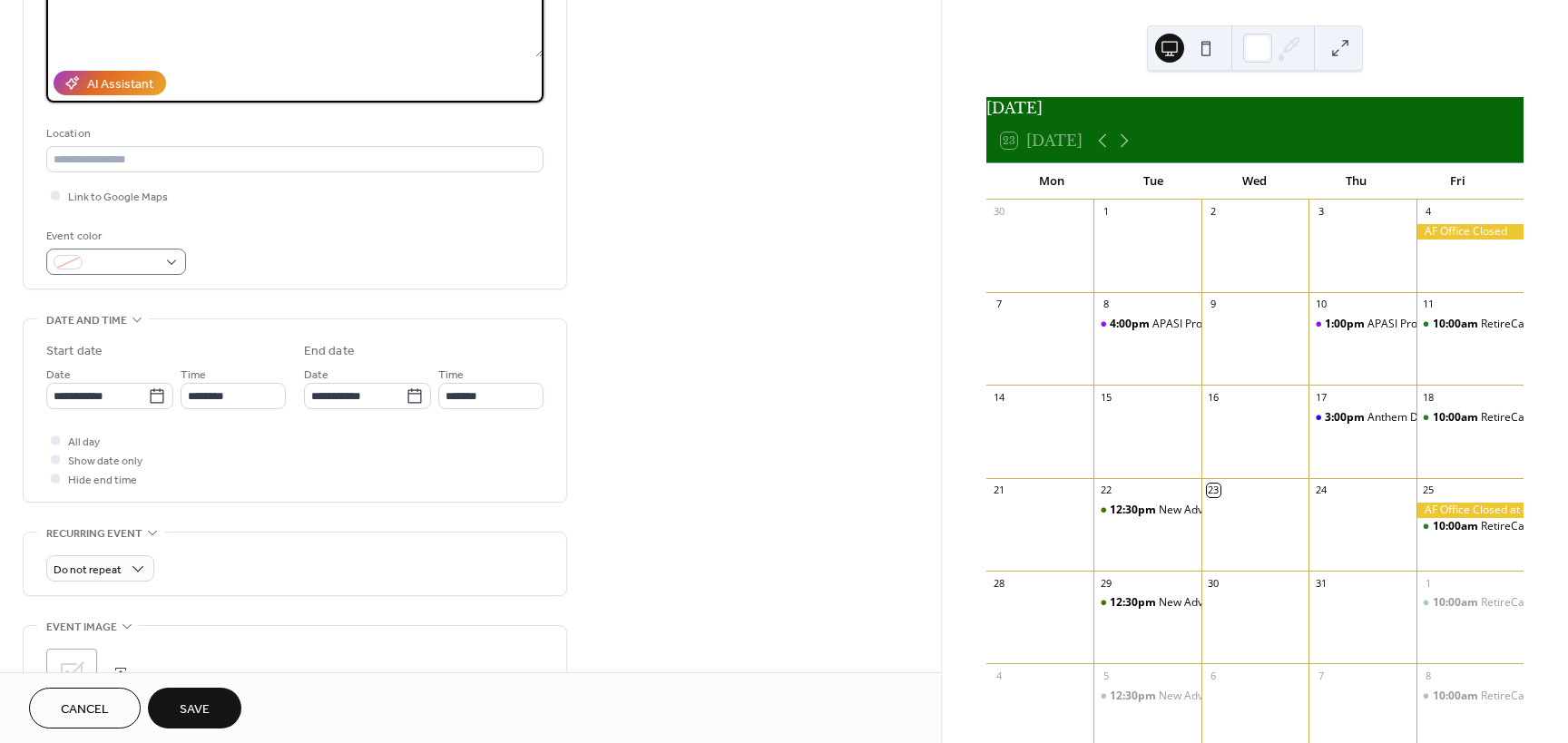 type on "**********" 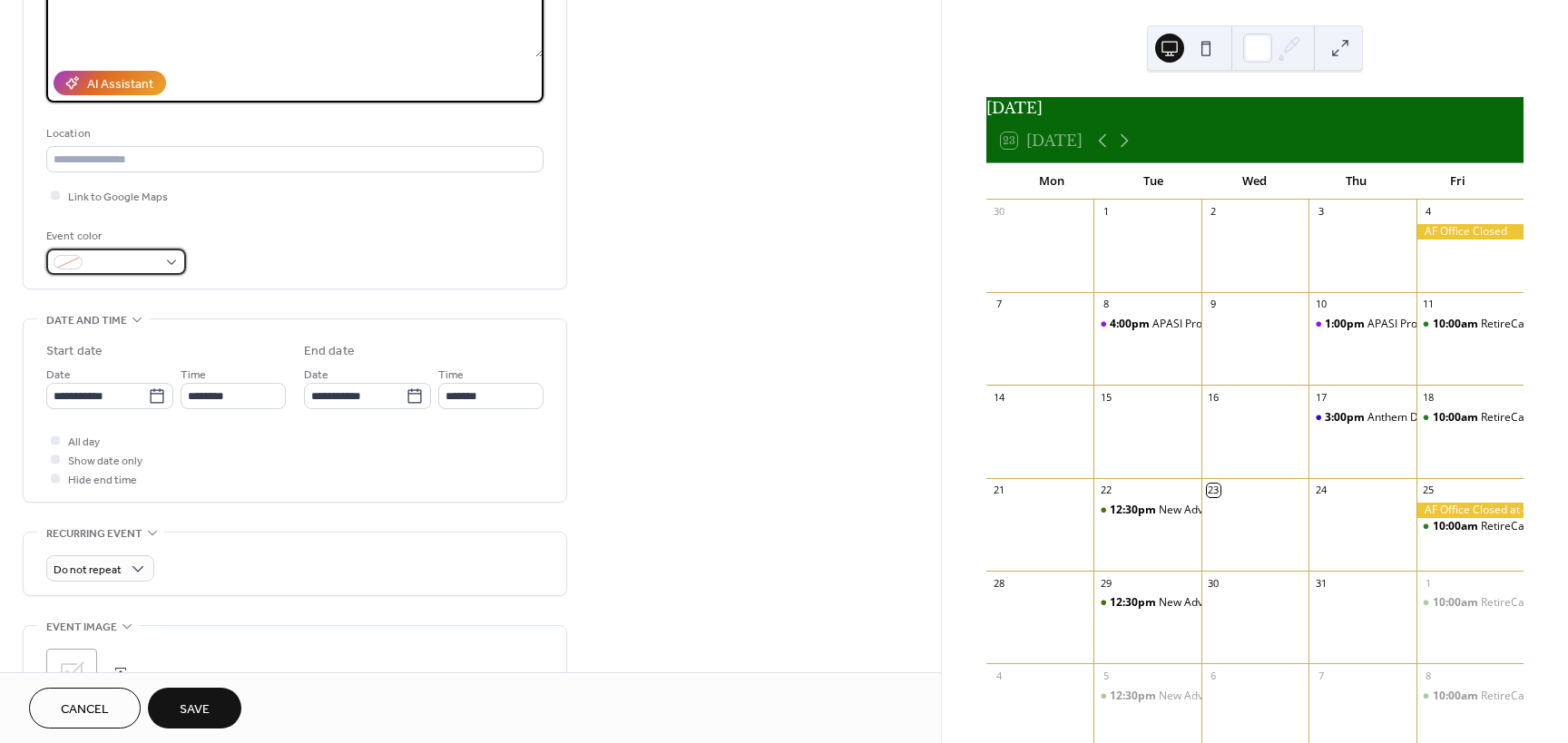click at bounding box center [116, 261] 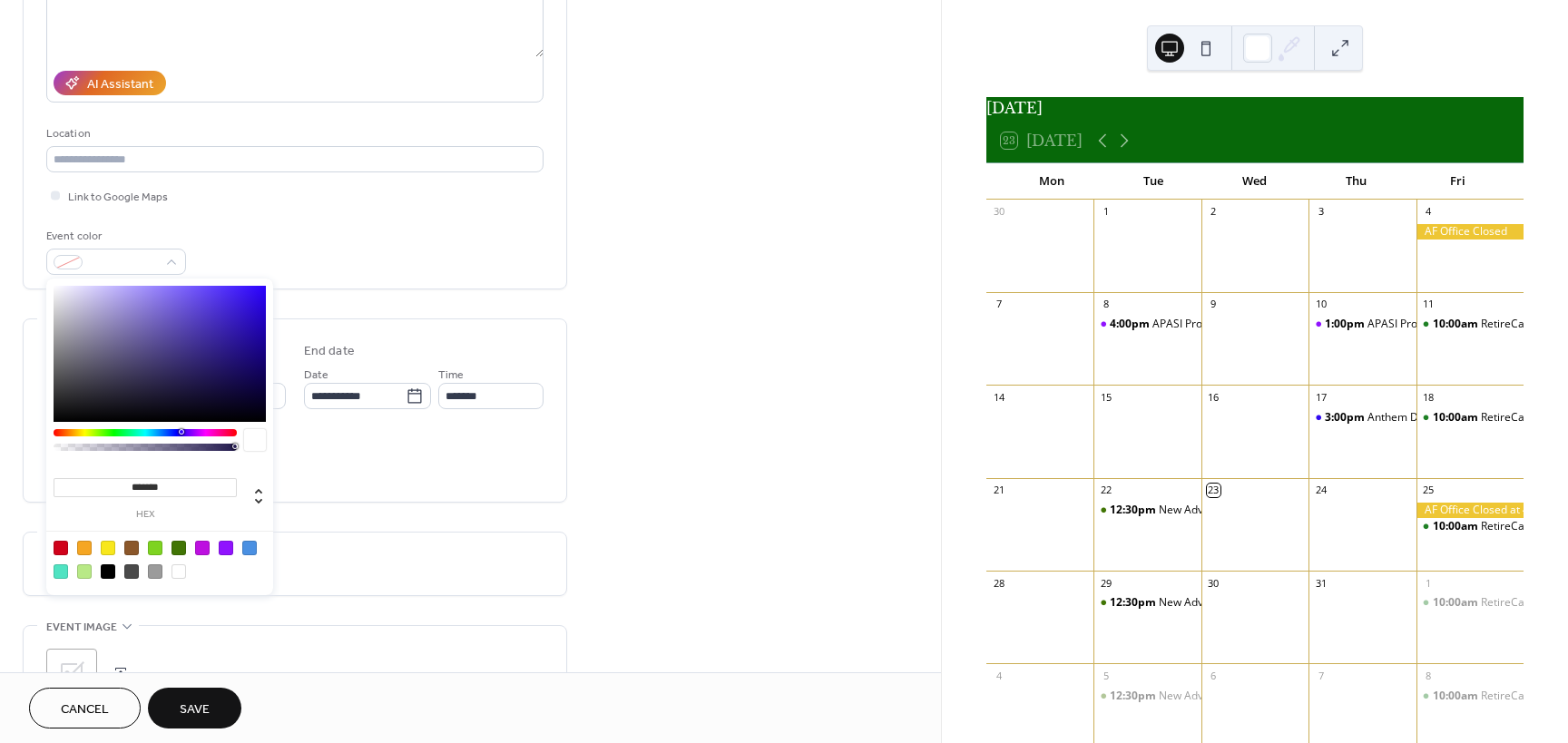 click at bounding box center (179, 548) 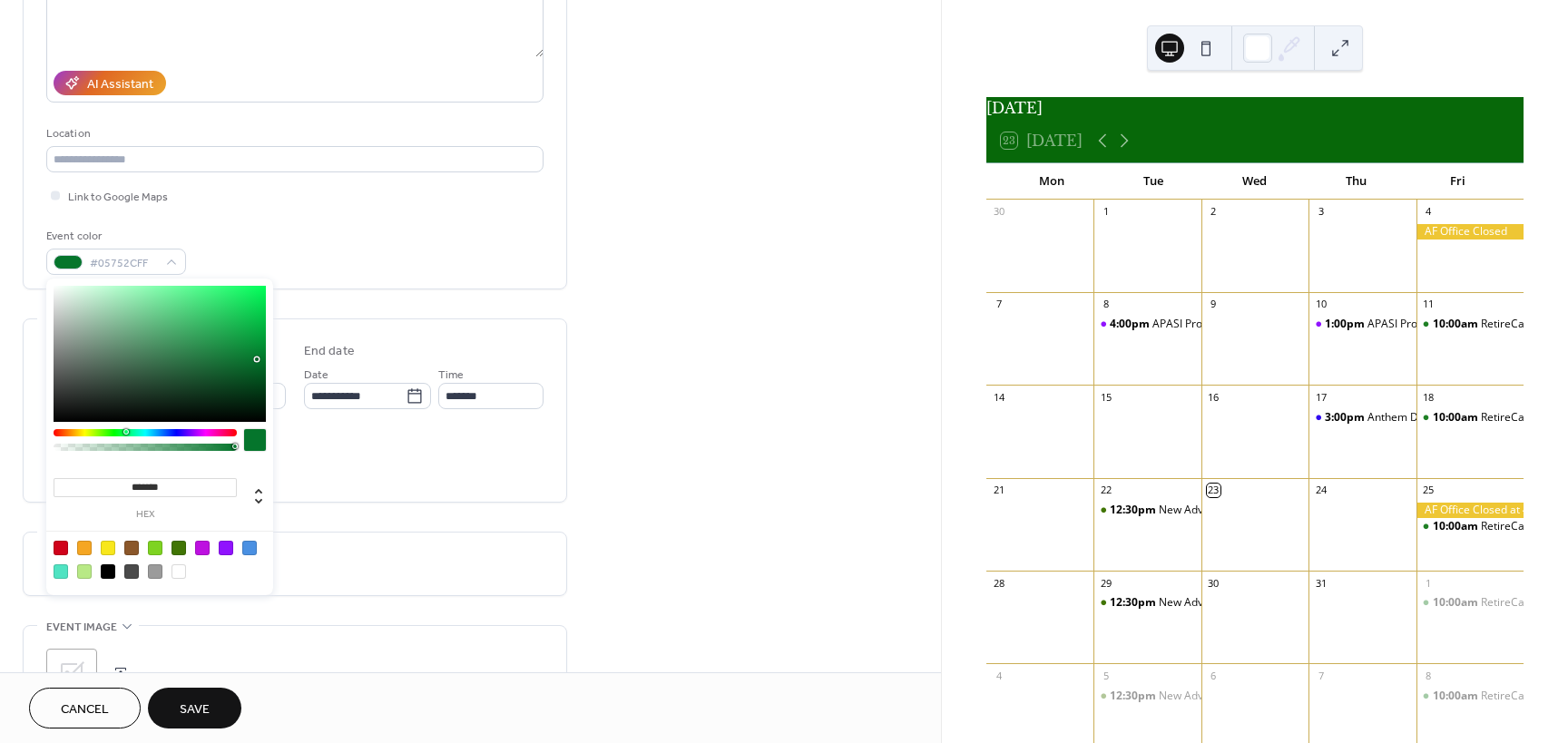 drag, startPoint x: 102, startPoint y: 430, endPoint x: 125, endPoint y: 435, distance: 23.537205 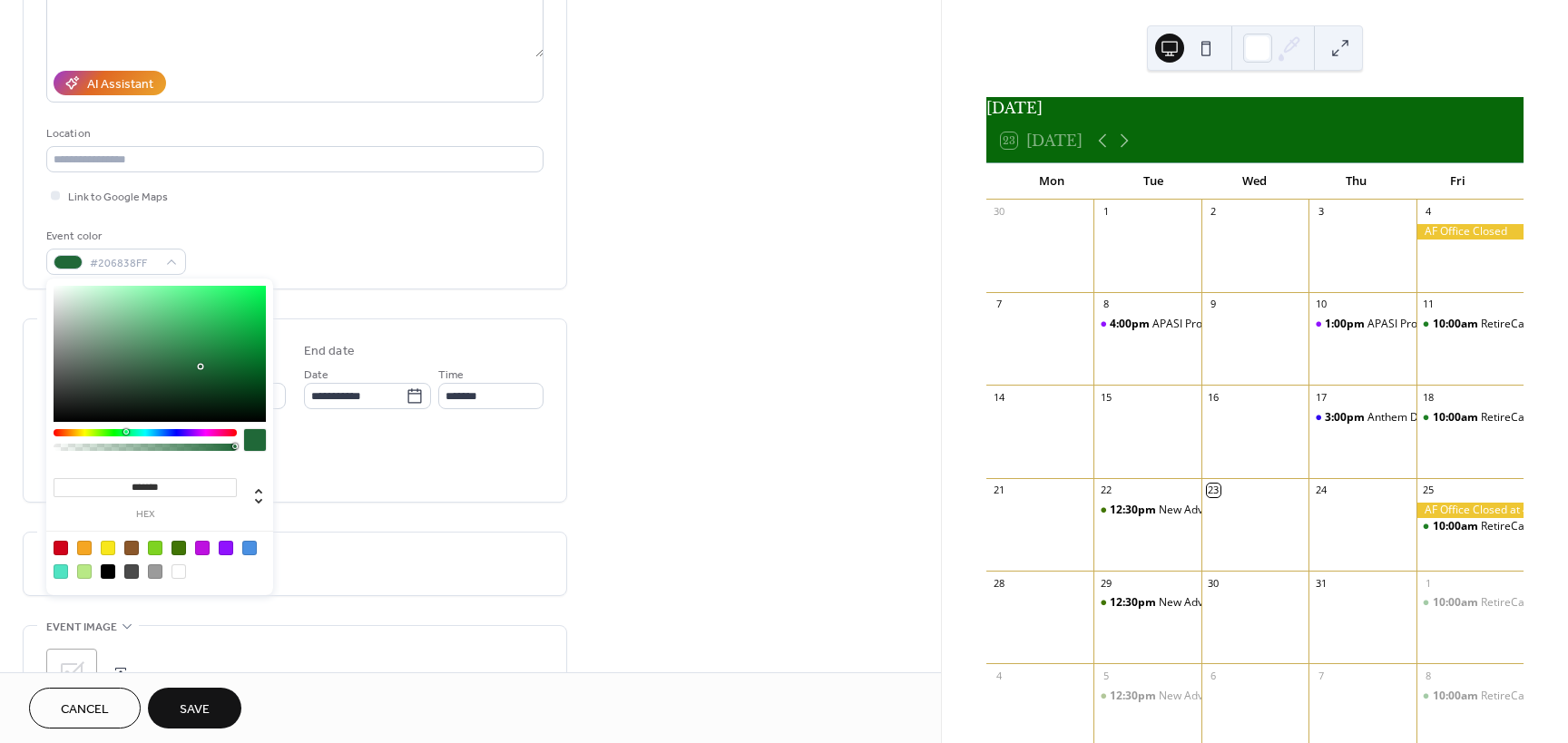 click at bounding box center (201, 367) 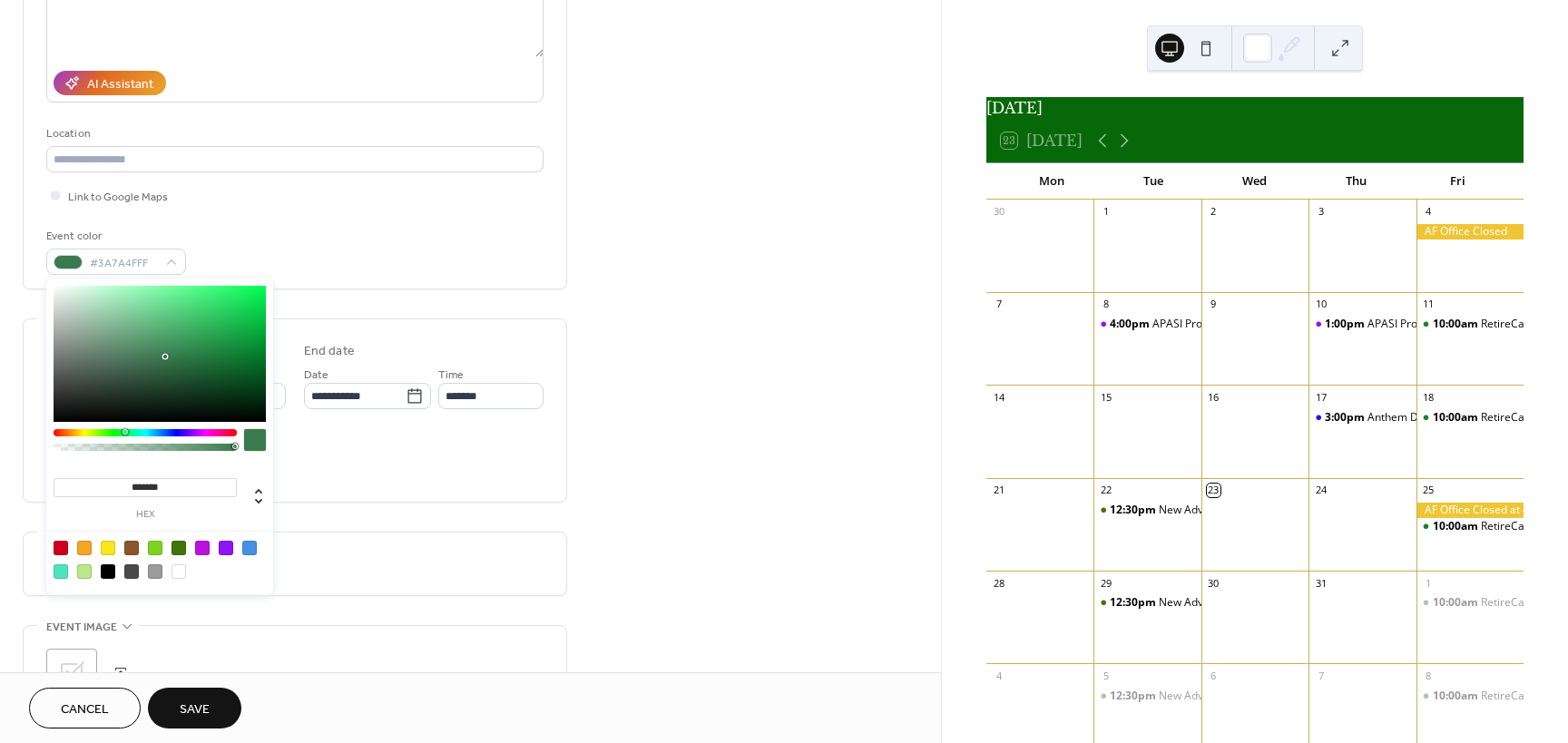 click on "Save" at bounding box center (194, 709) 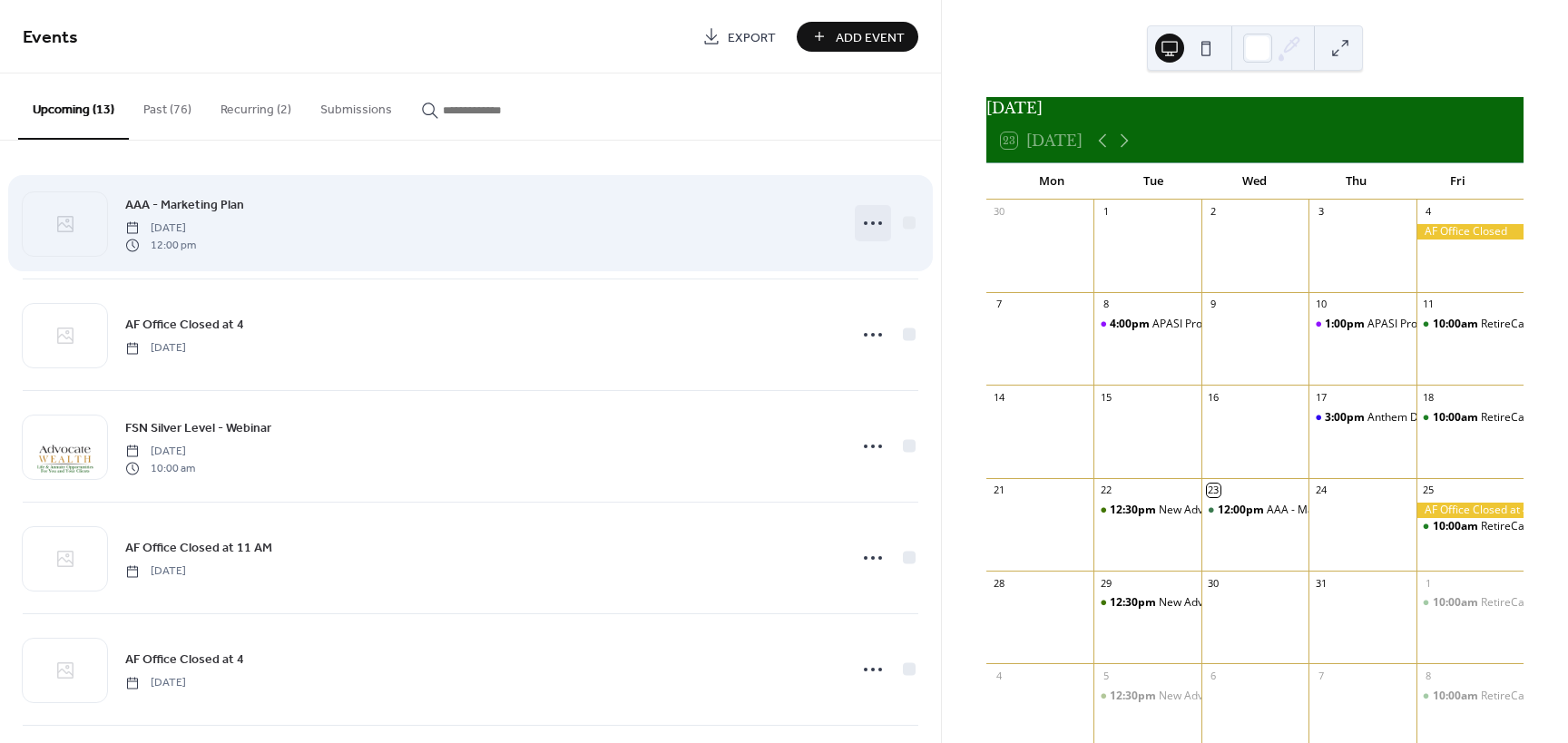 click 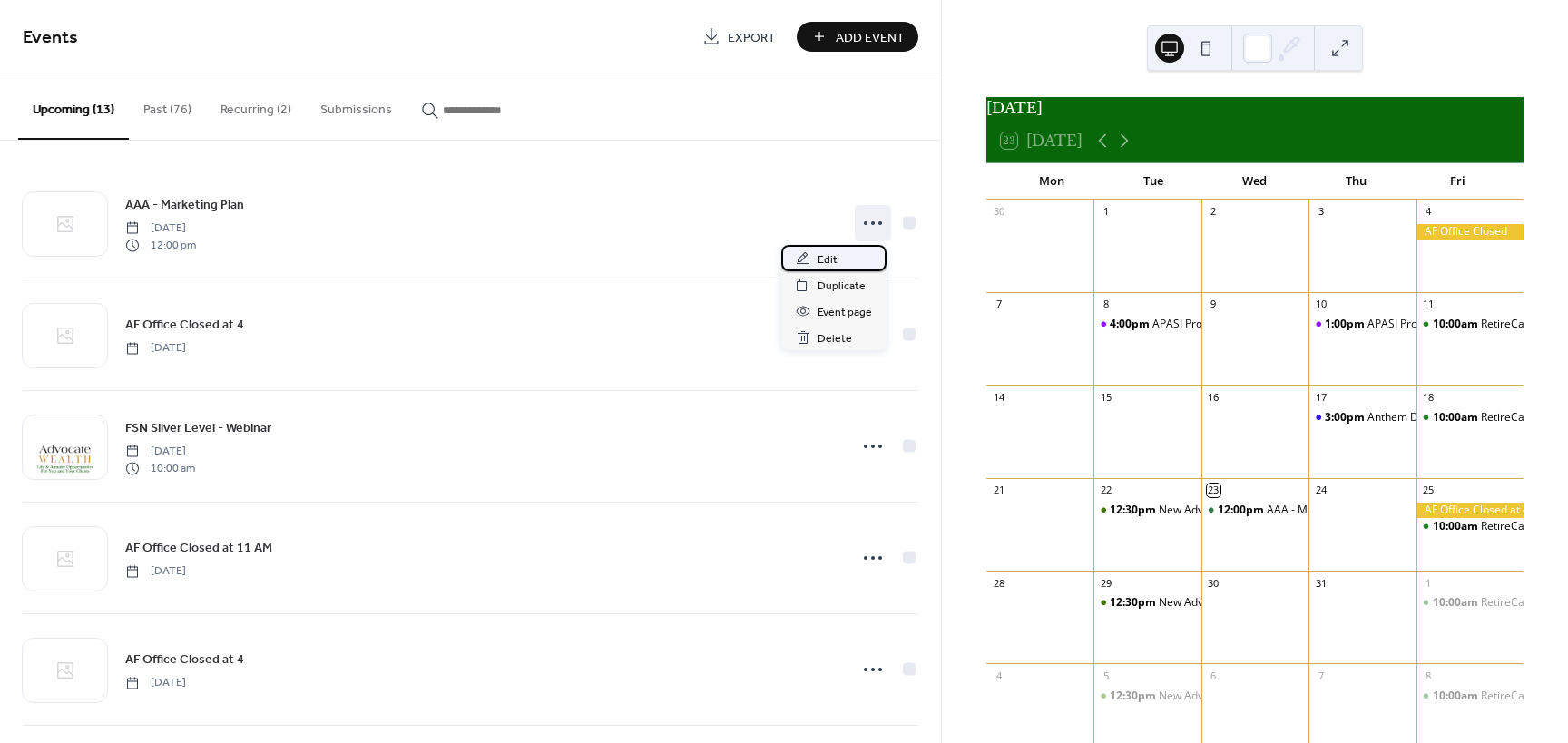 click on "Edit" at bounding box center (828, 259) 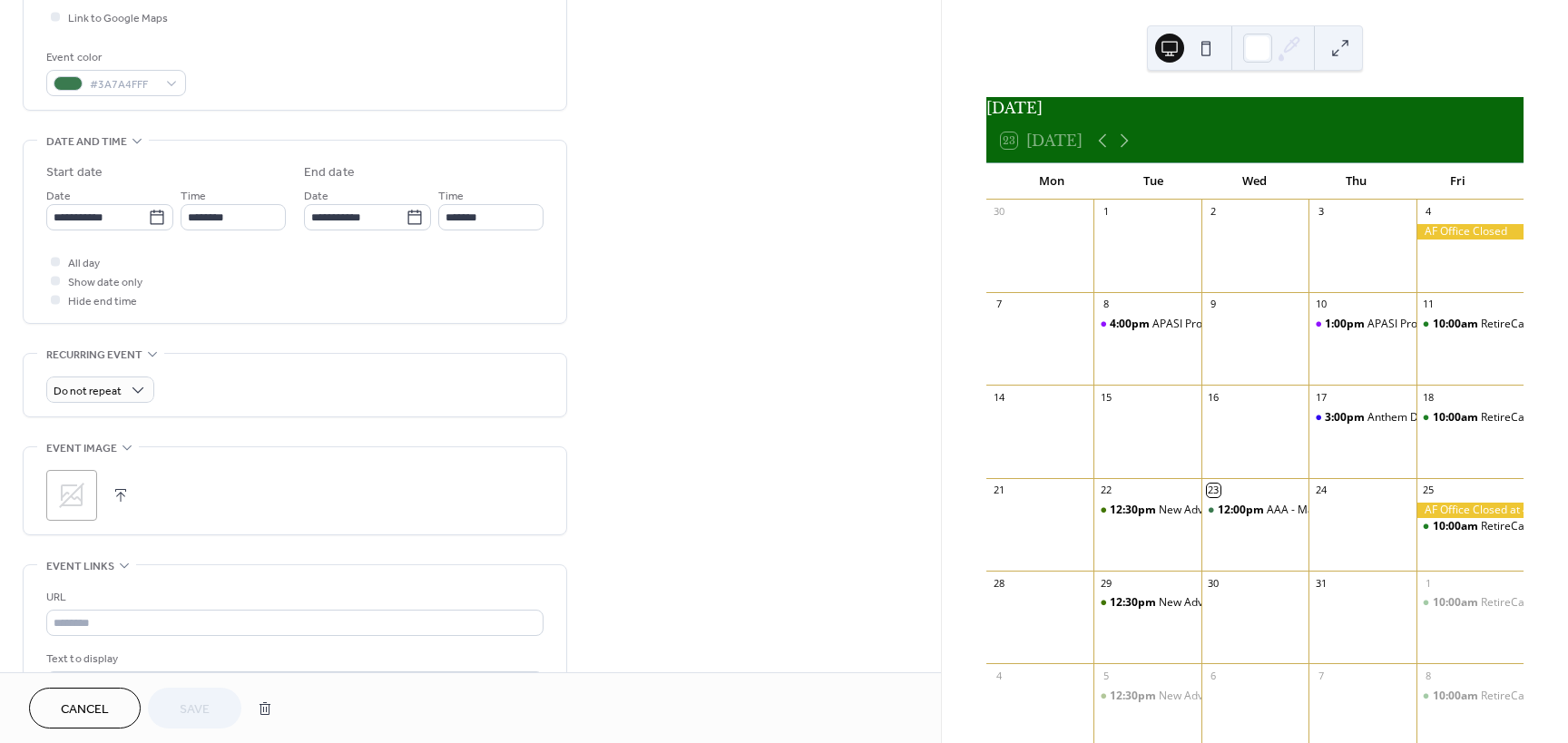 scroll, scrollTop: 454, scrollLeft: 0, axis: vertical 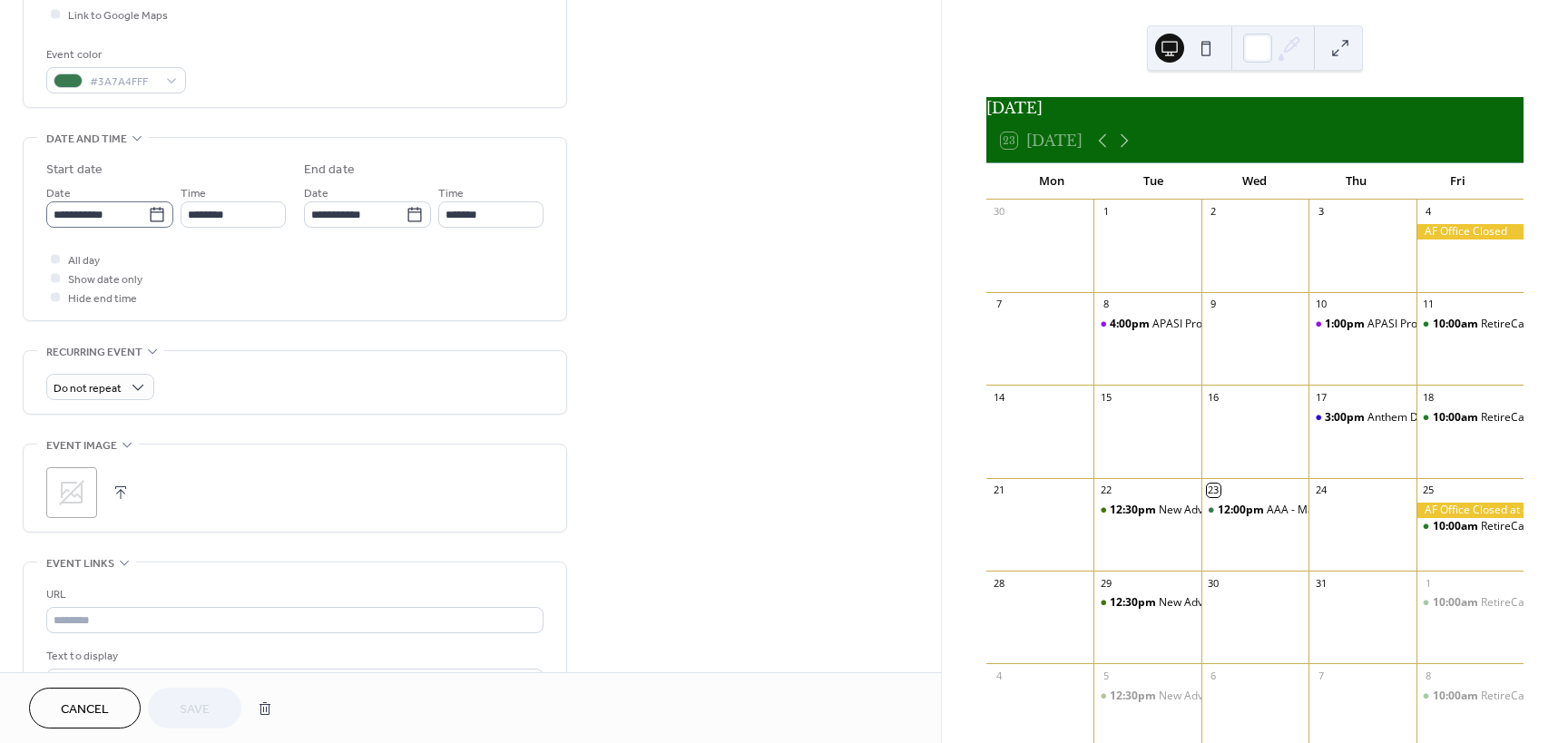 click 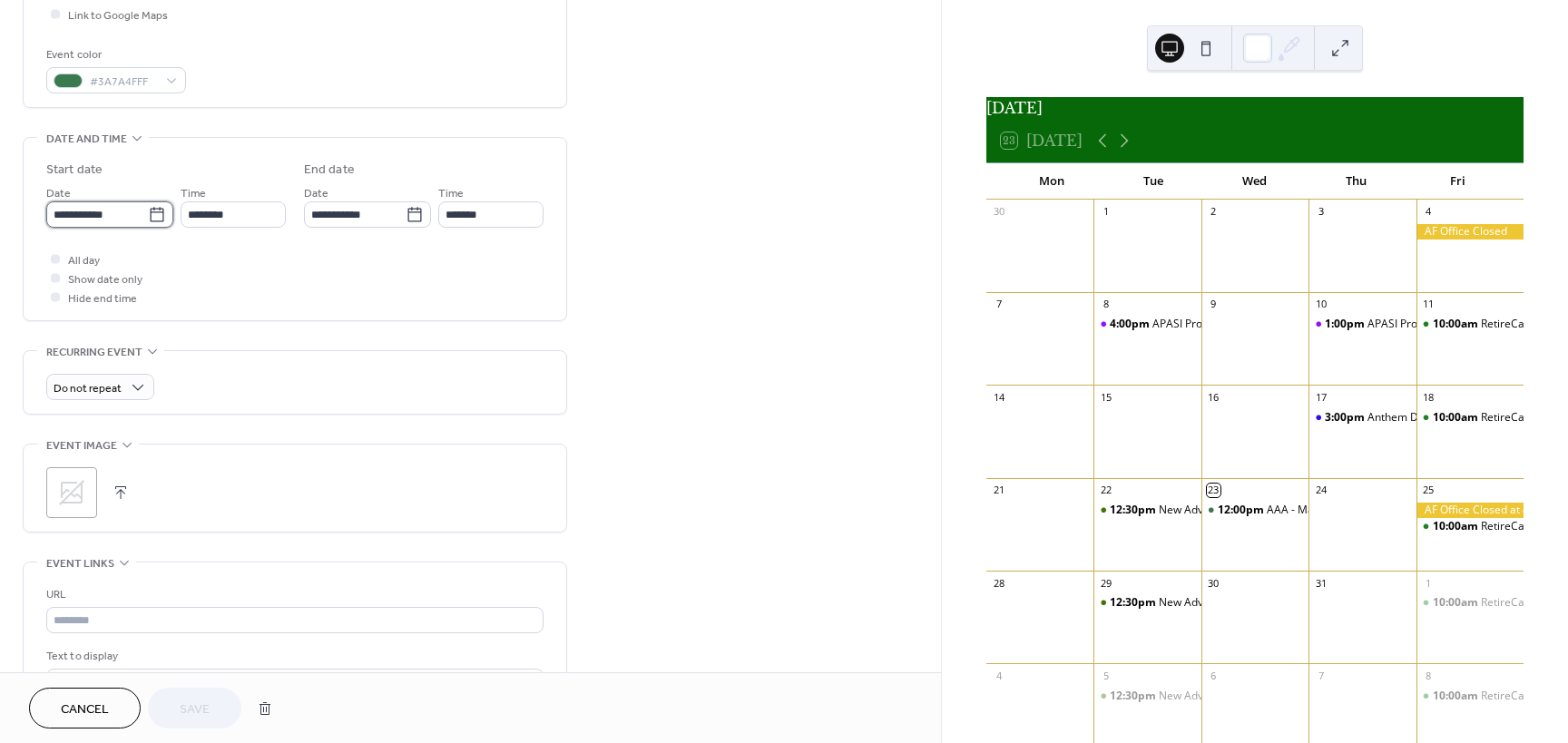 click on "**********" at bounding box center (97, 214) 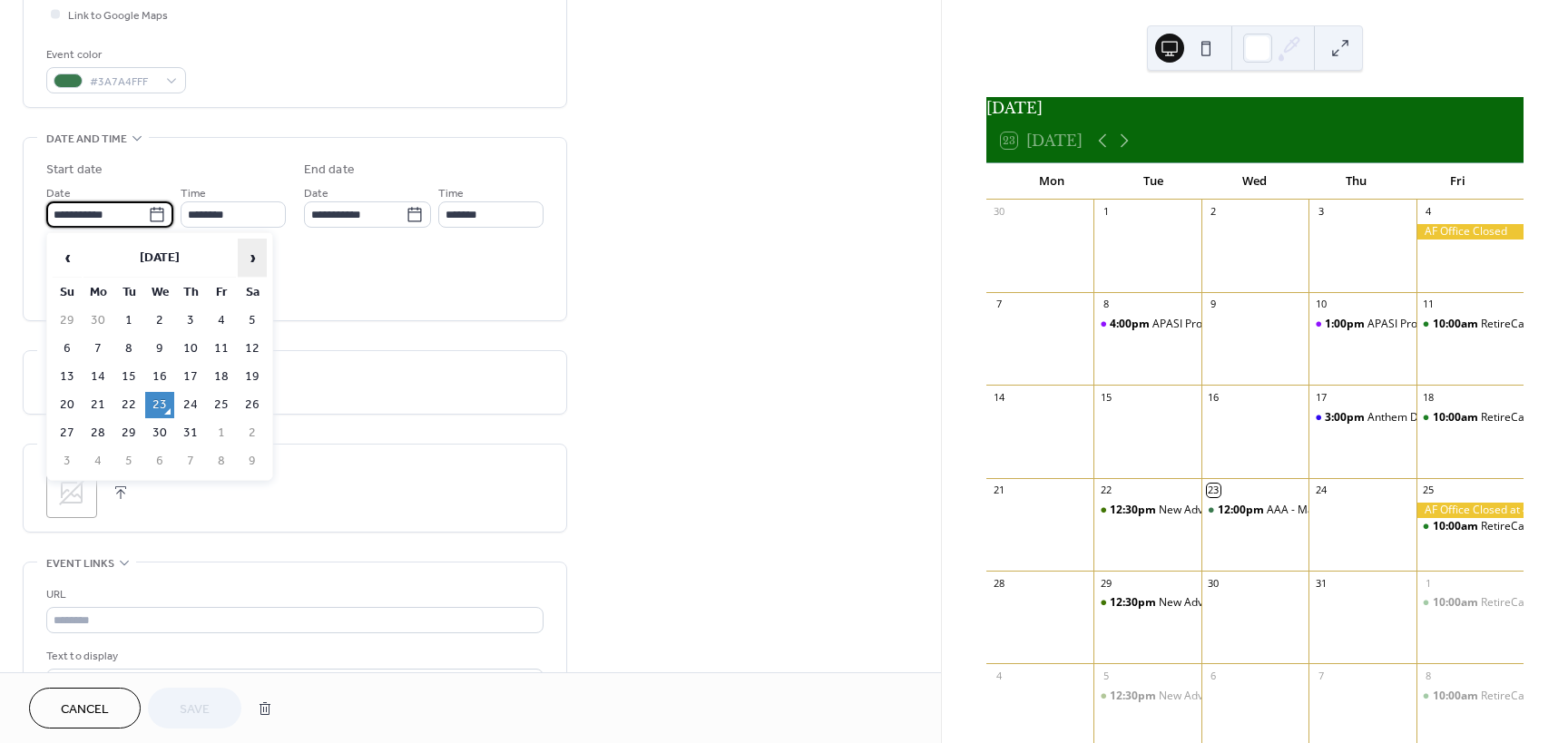 click on "›" at bounding box center [252, 258] 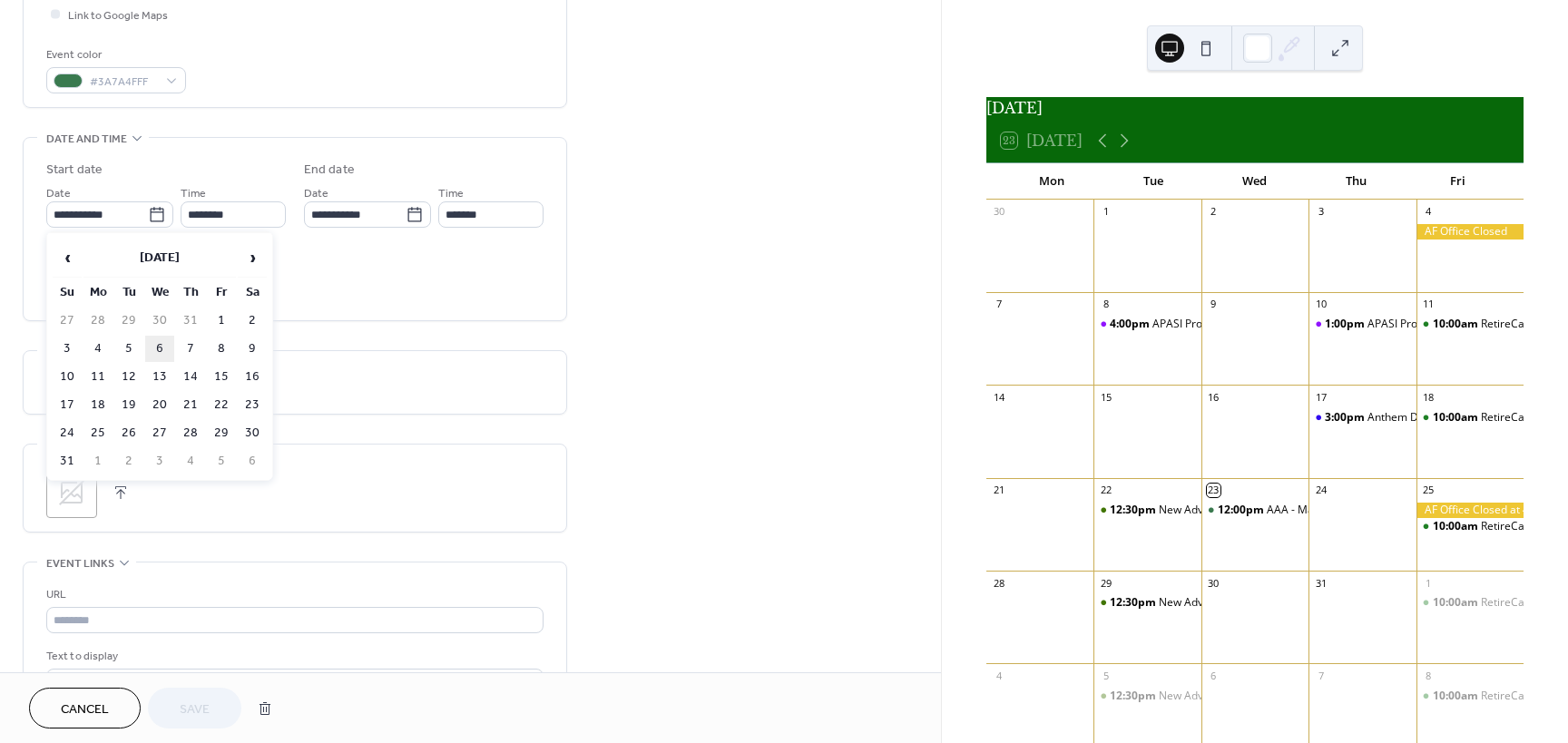 click on "6" at bounding box center (160, 348) 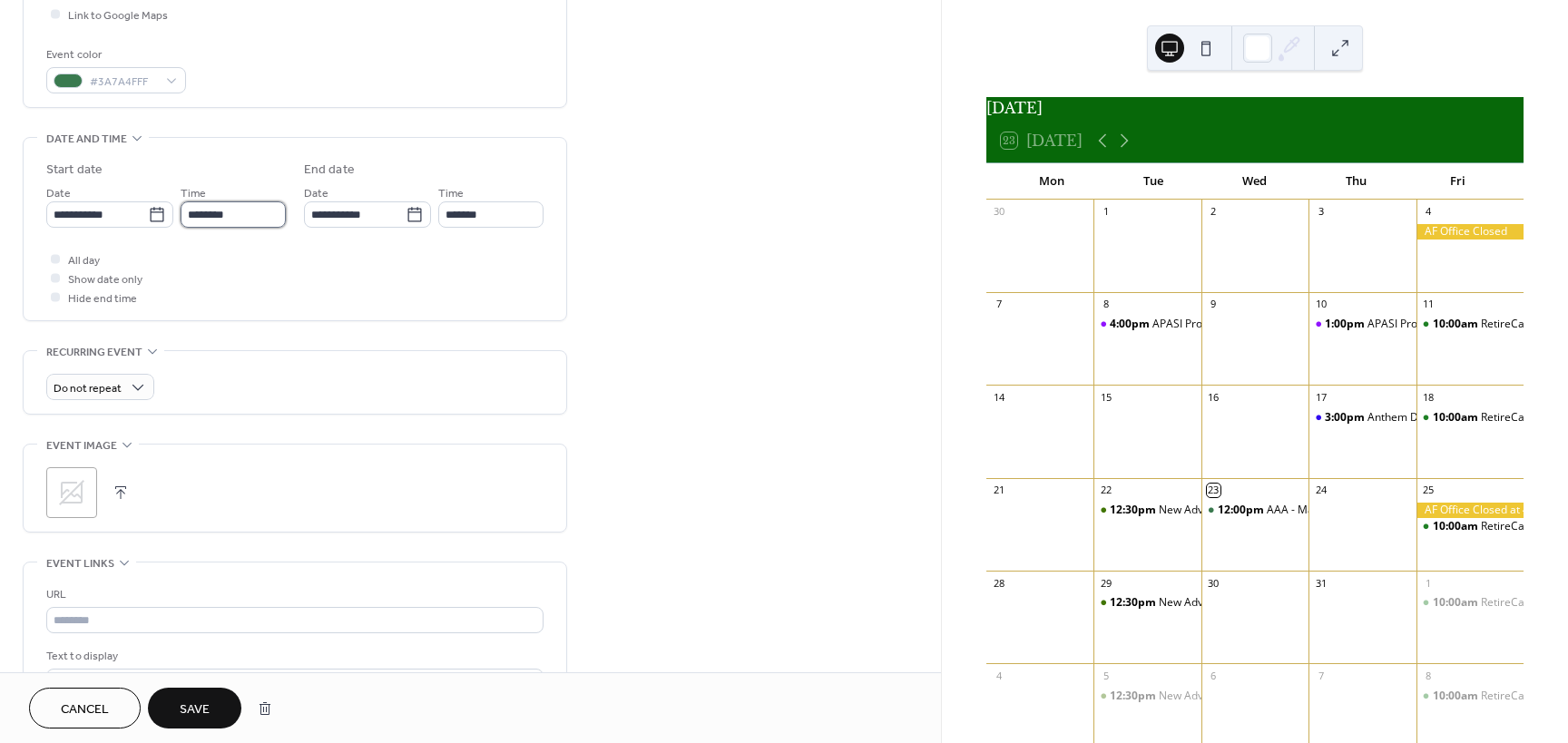 click on "********" at bounding box center [233, 214] 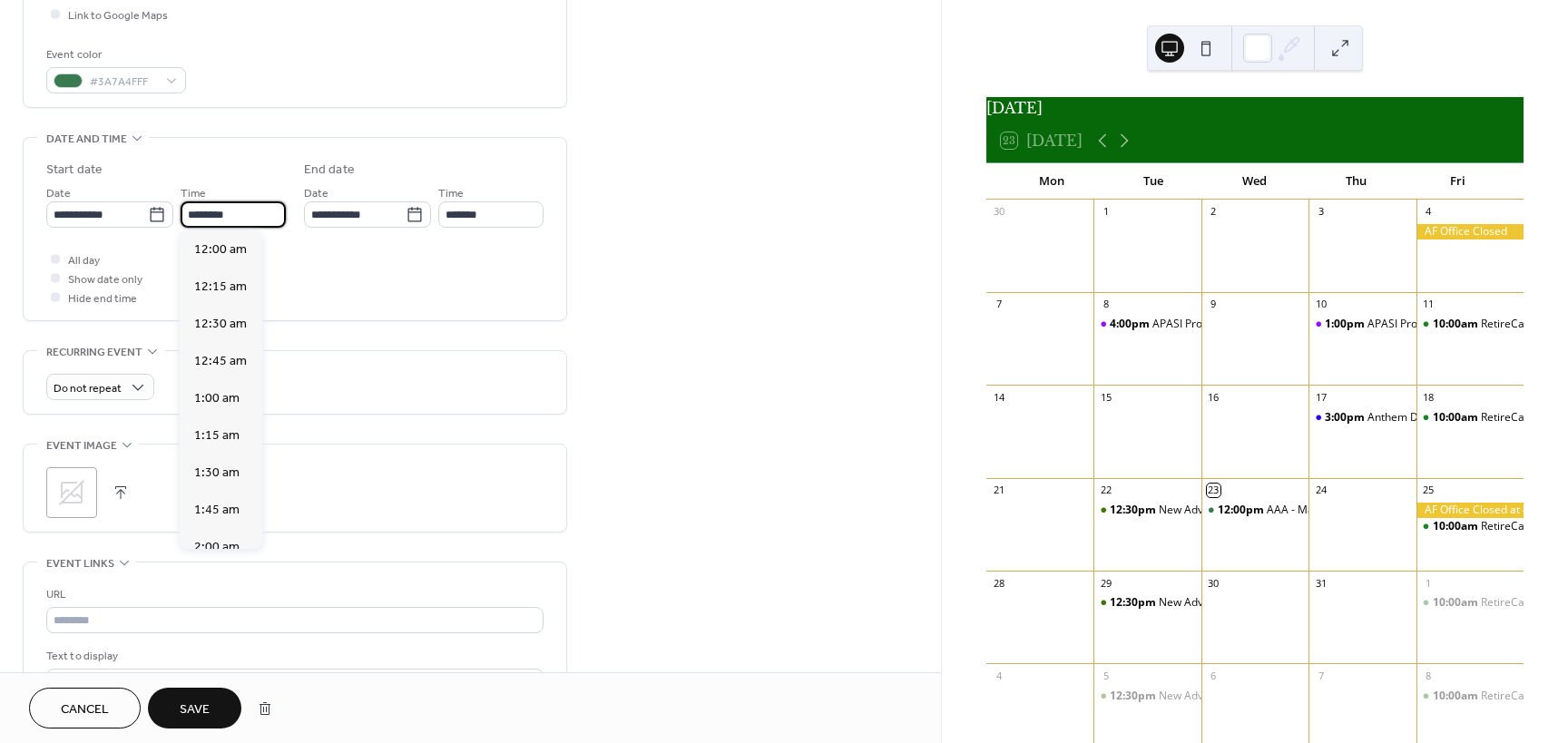 scroll, scrollTop: 1785, scrollLeft: 0, axis: vertical 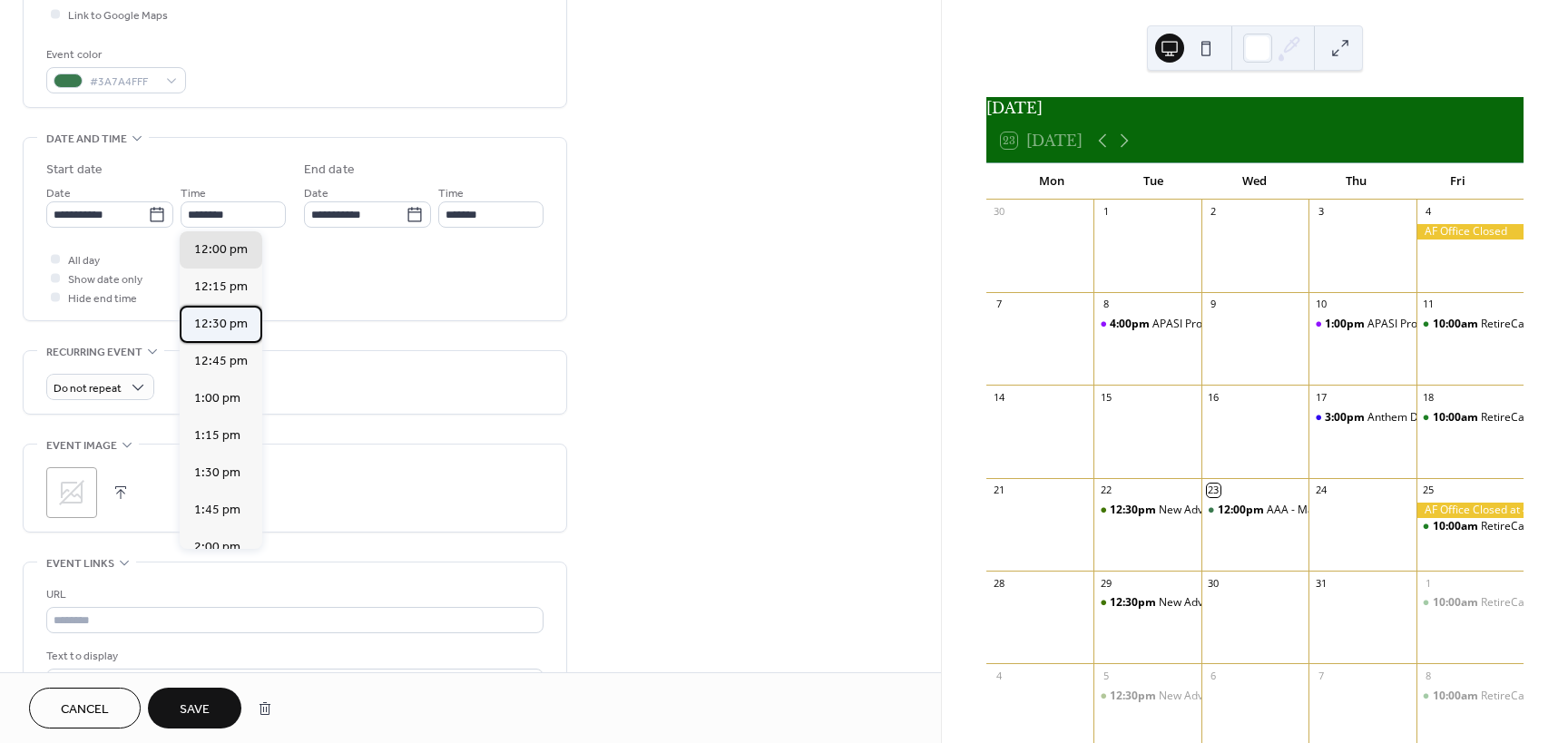 click on "12:30 pm" at bounding box center (220, 324) 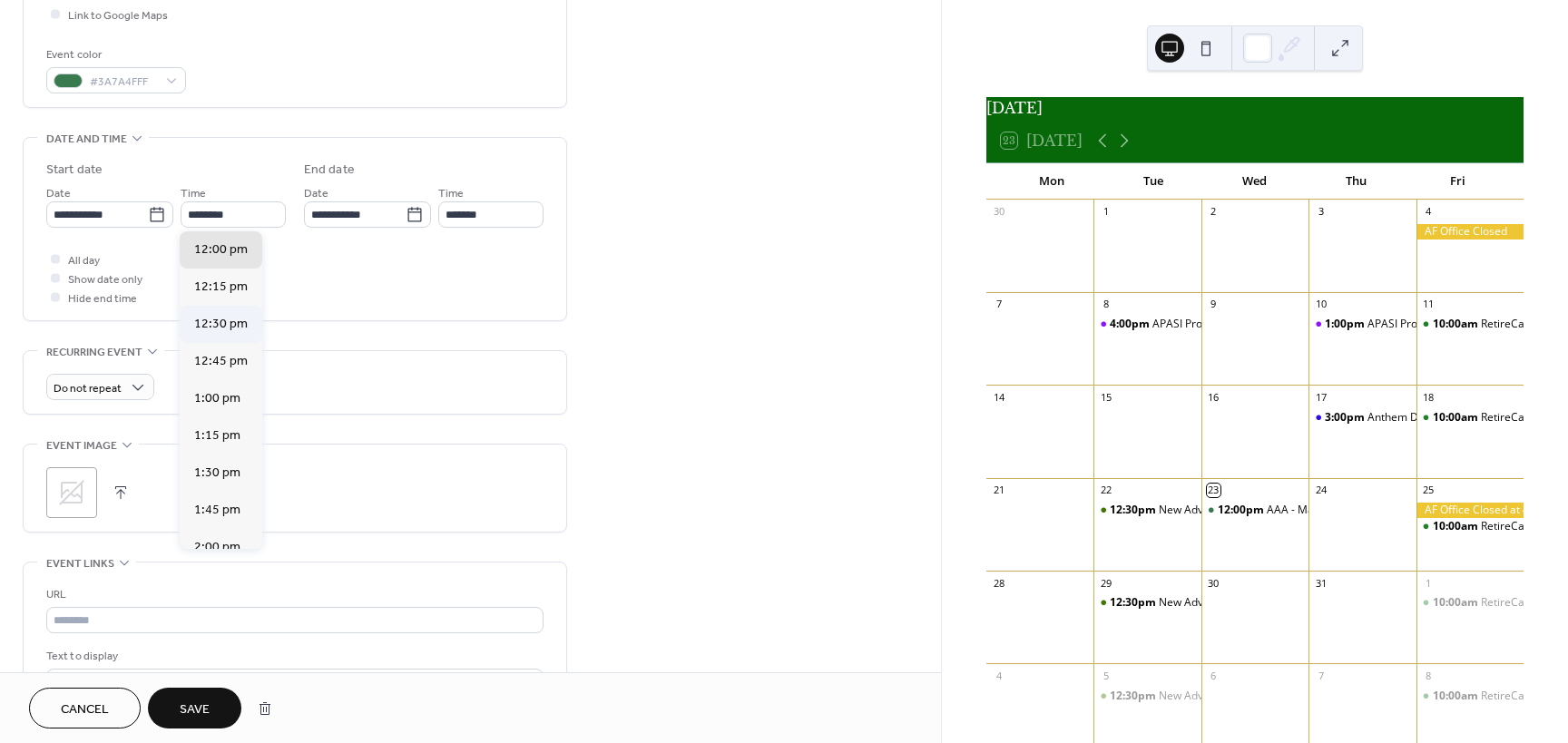 type on "********" 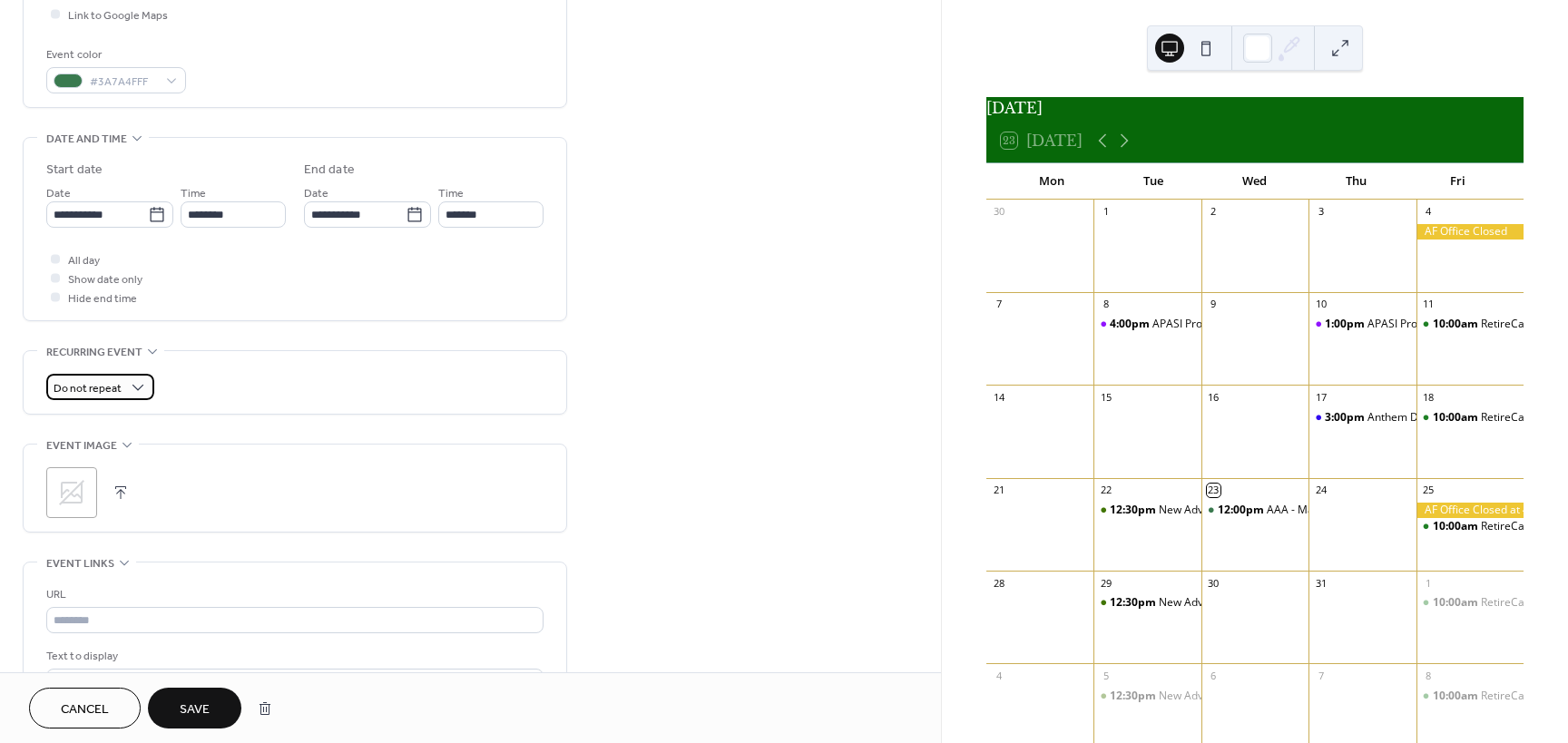 click on "Do not repeat" at bounding box center (87, 388) 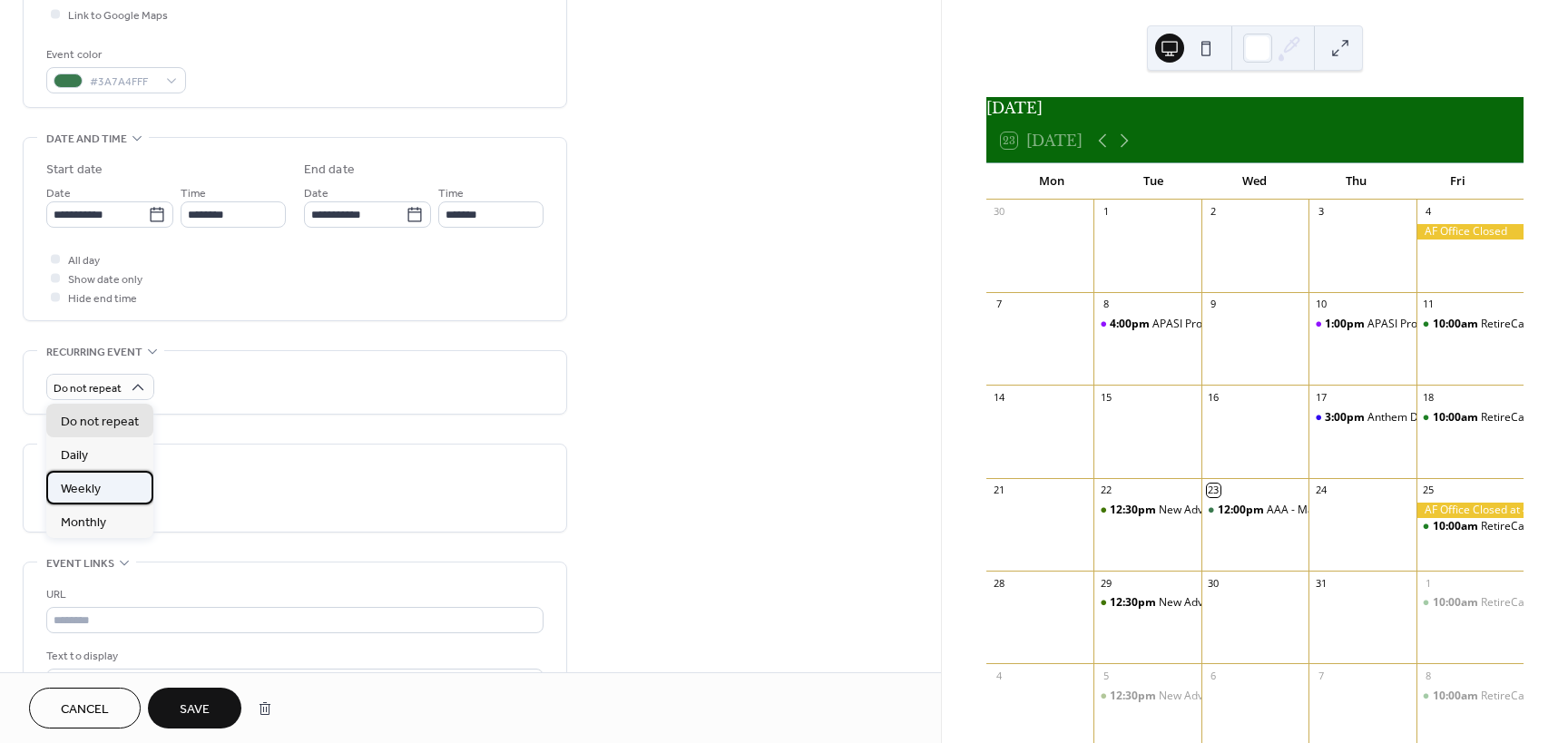 click on "Weekly" at bounding box center [81, 489] 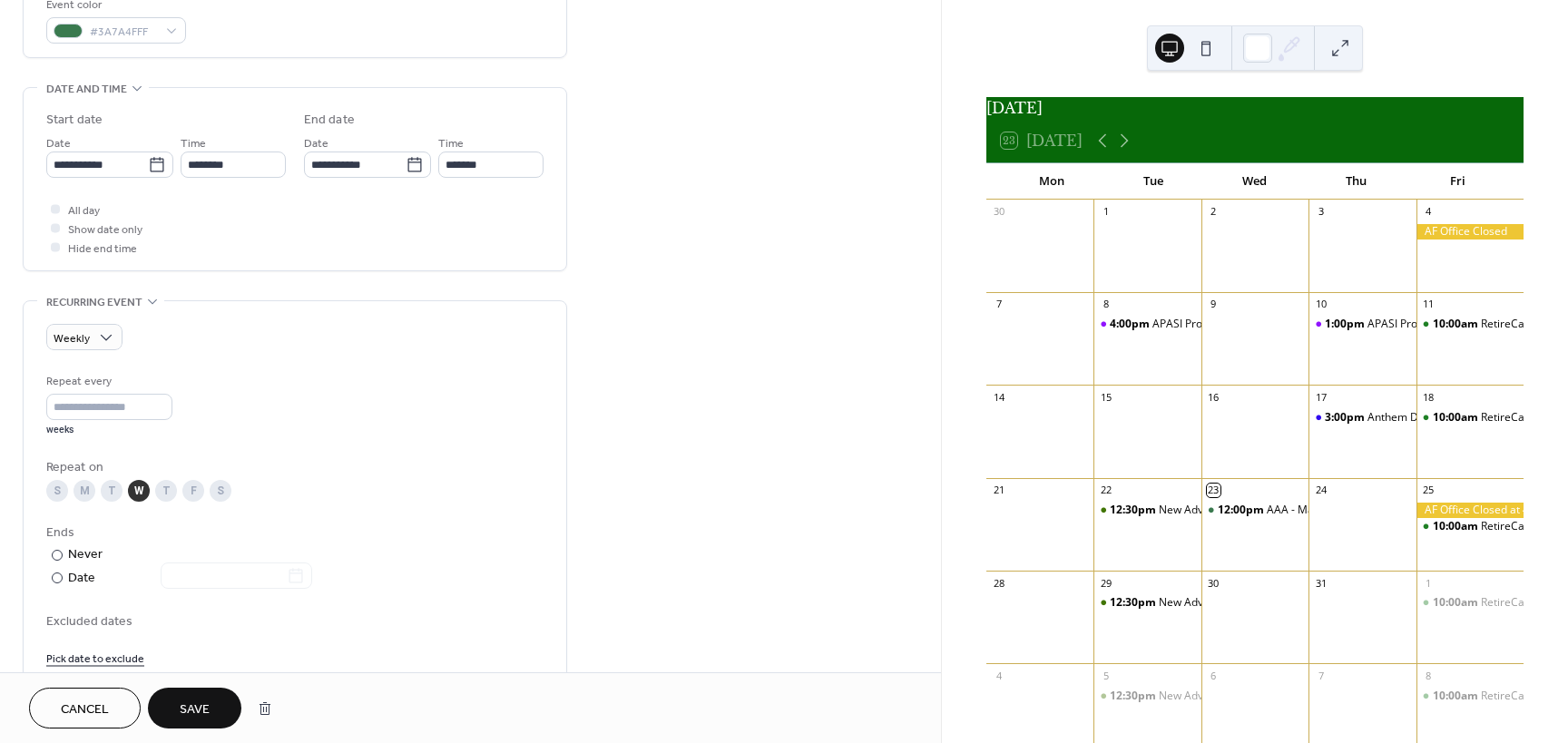 scroll, scrollTop: 726, scrollLeft: 0, axis: vertical 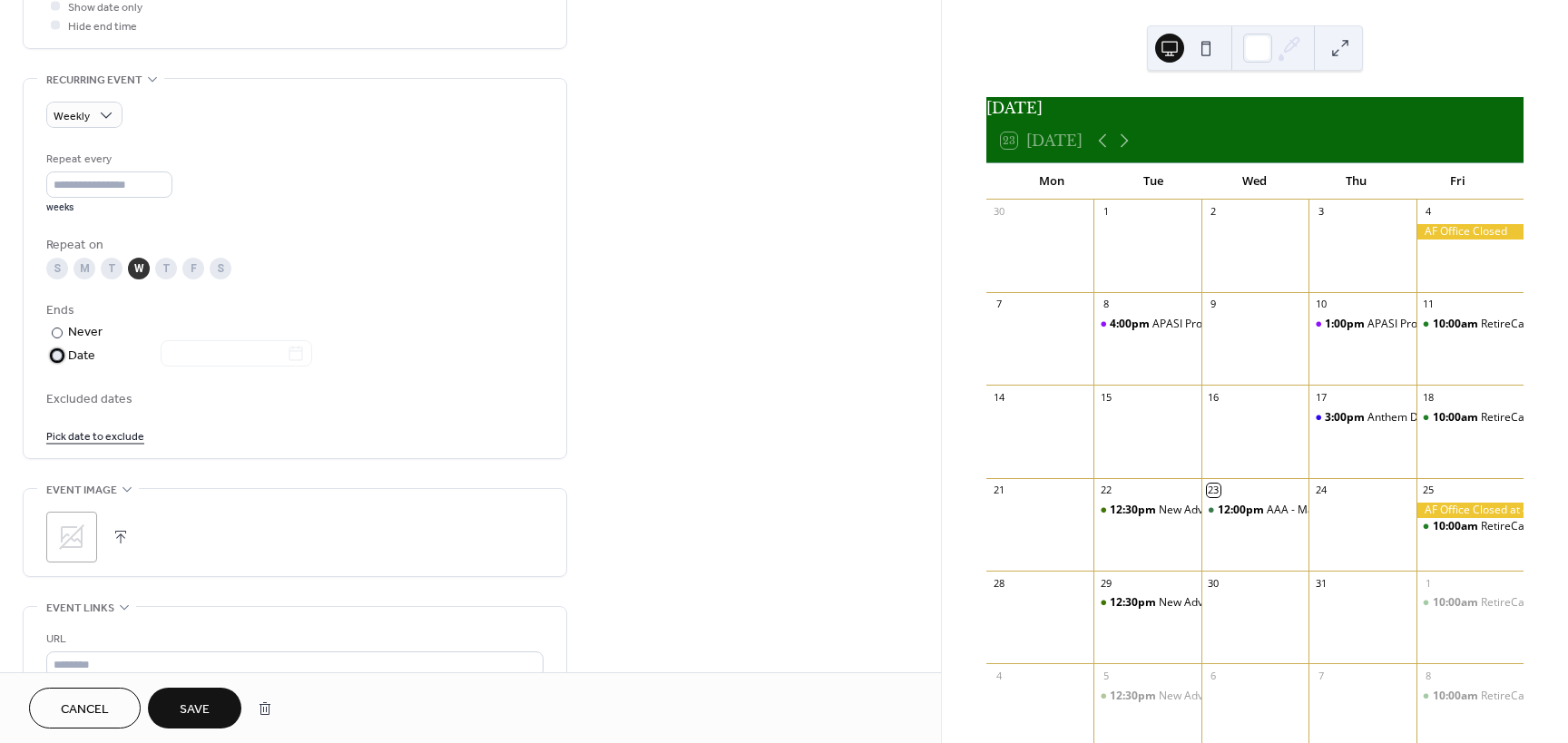 click on "Date" at bounding box center [190, 356] 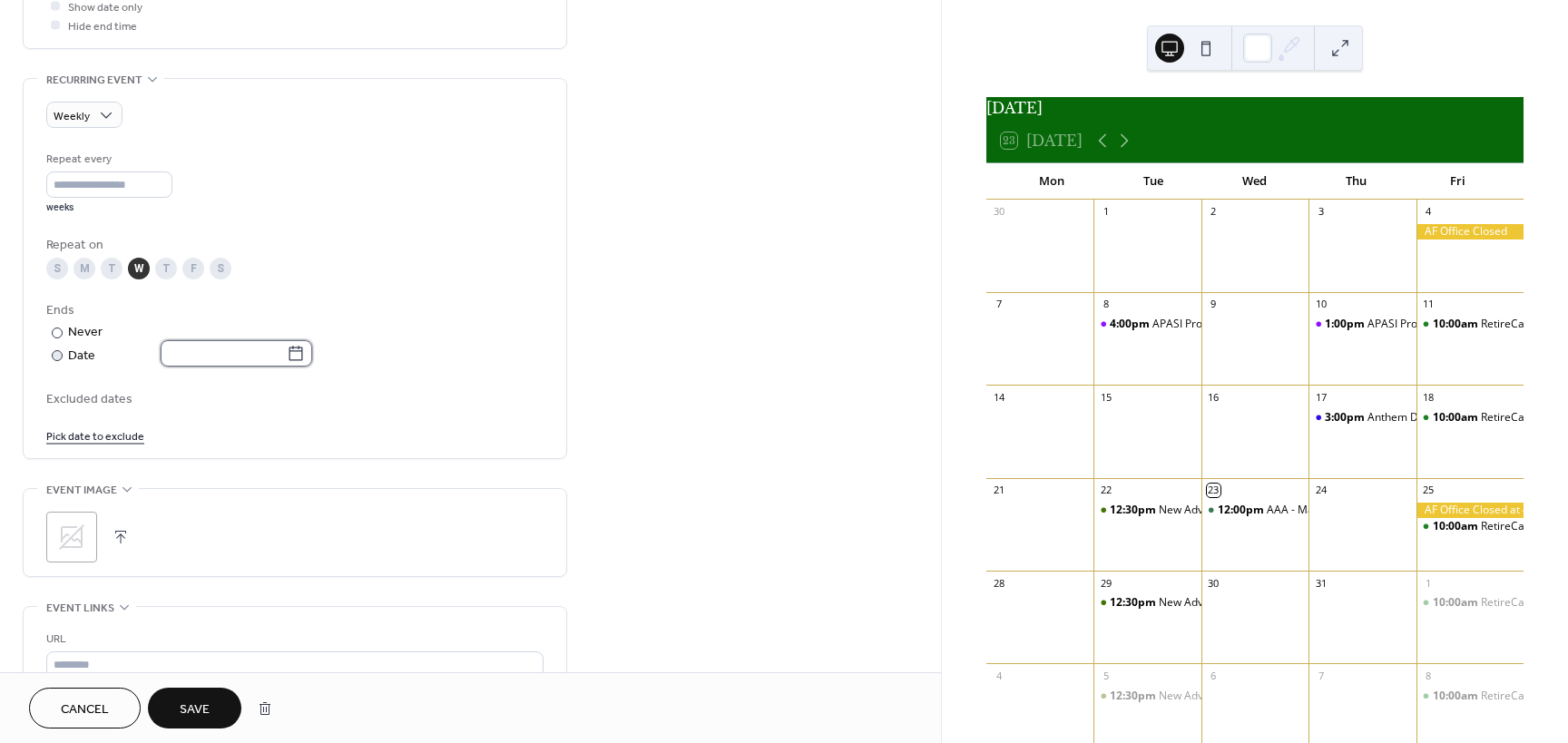 click at bounding box center [223, 353] 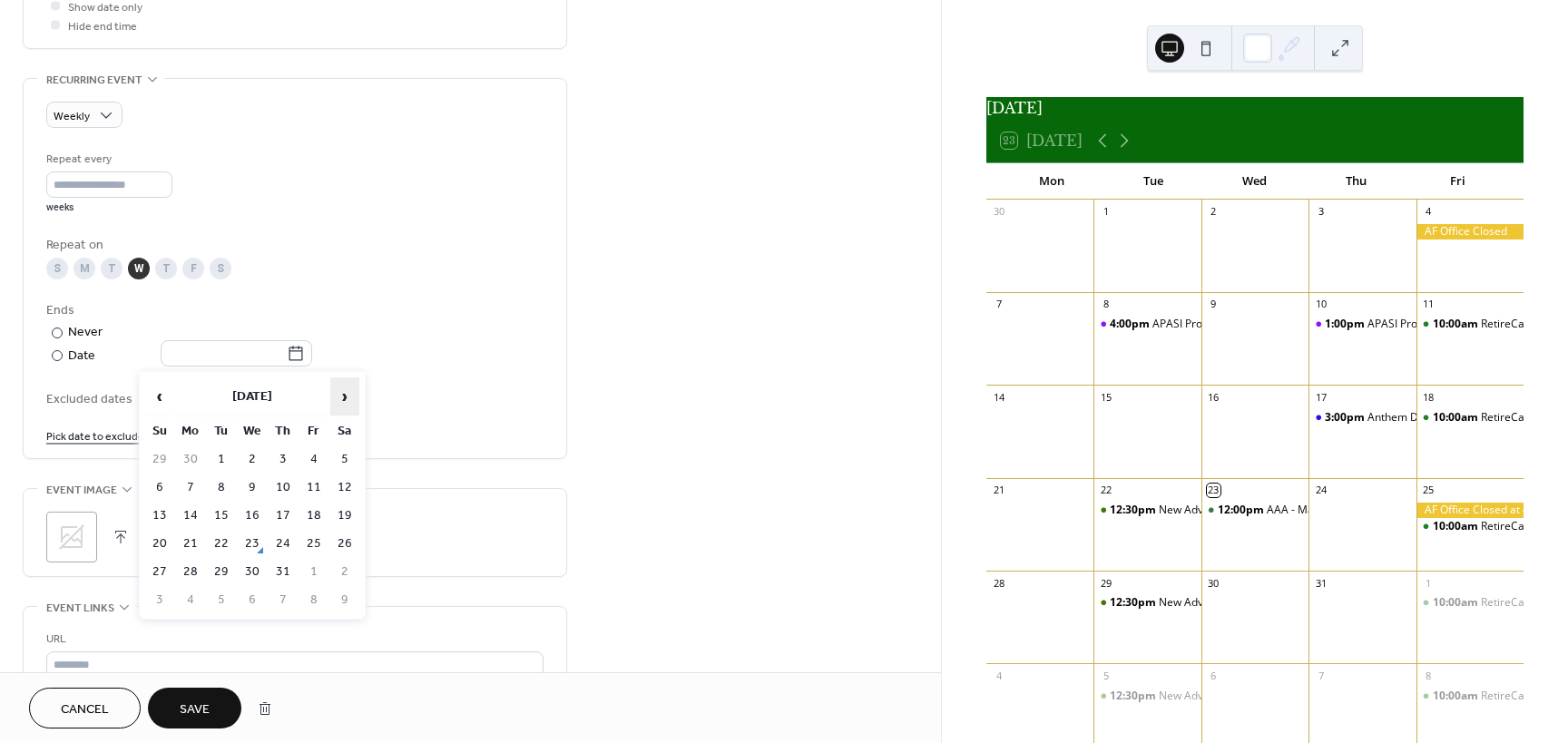 click on "›" at bounding box center (345, 396) 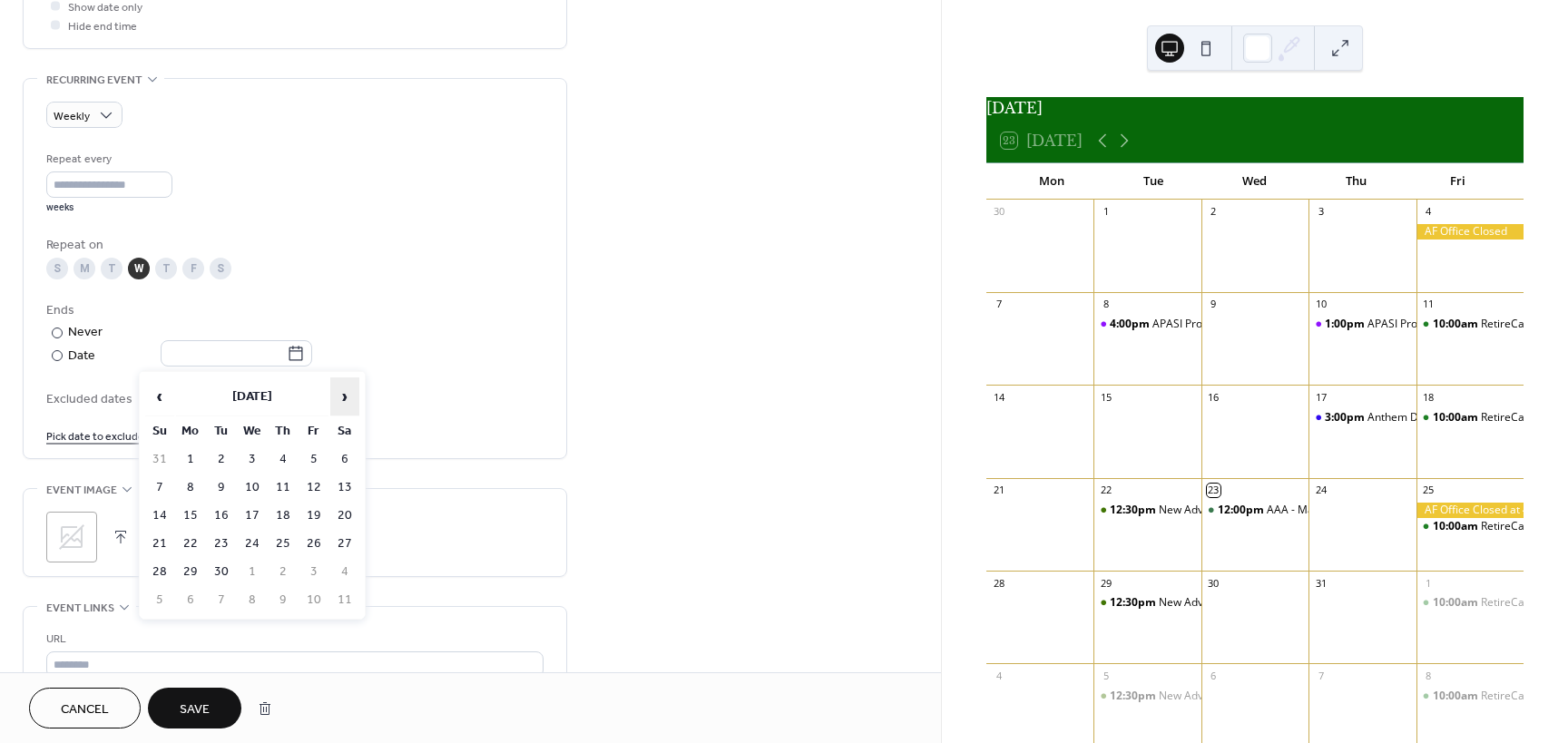 click on "›" at bounding box center [345, 396] 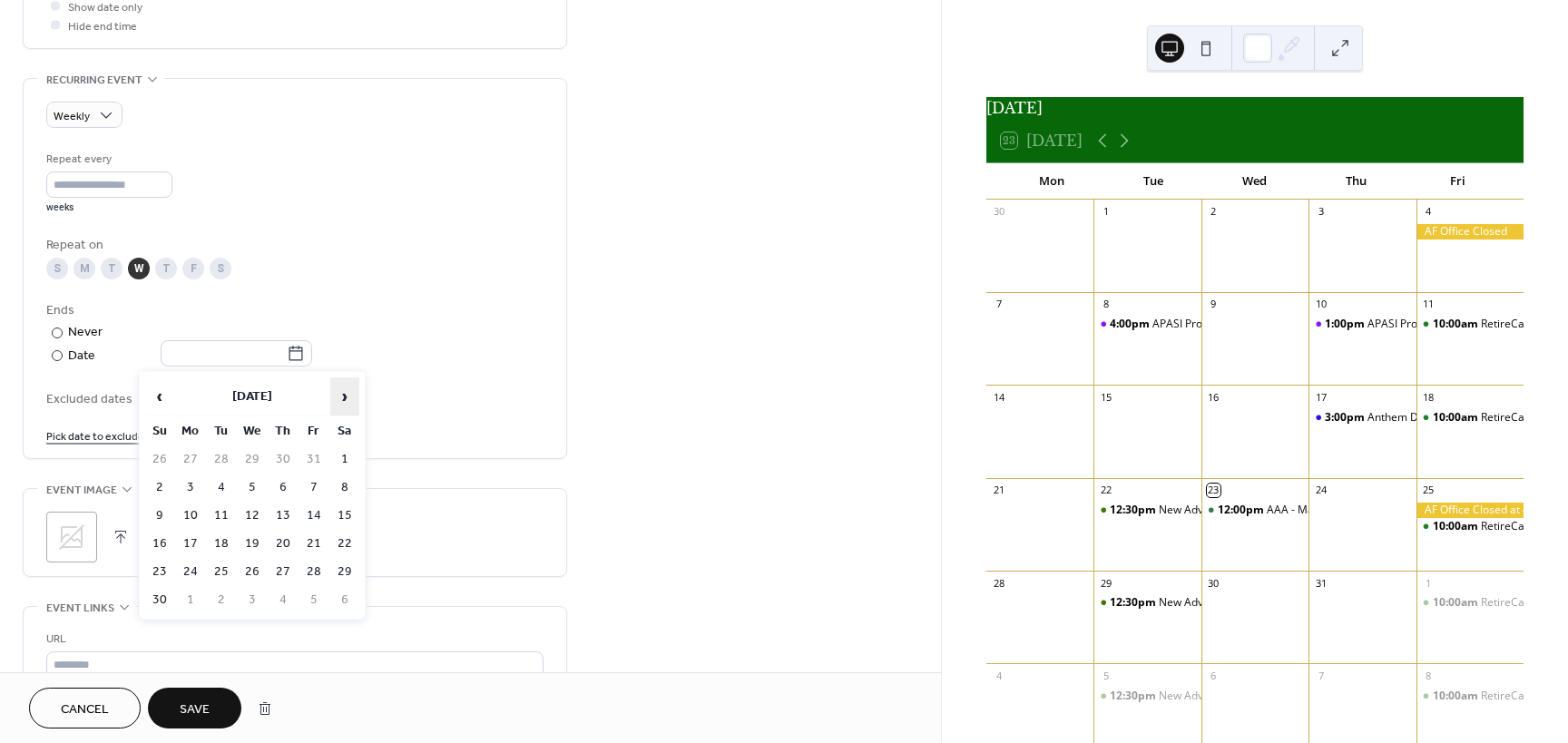 click on "›" at bounding box center (345, 396) 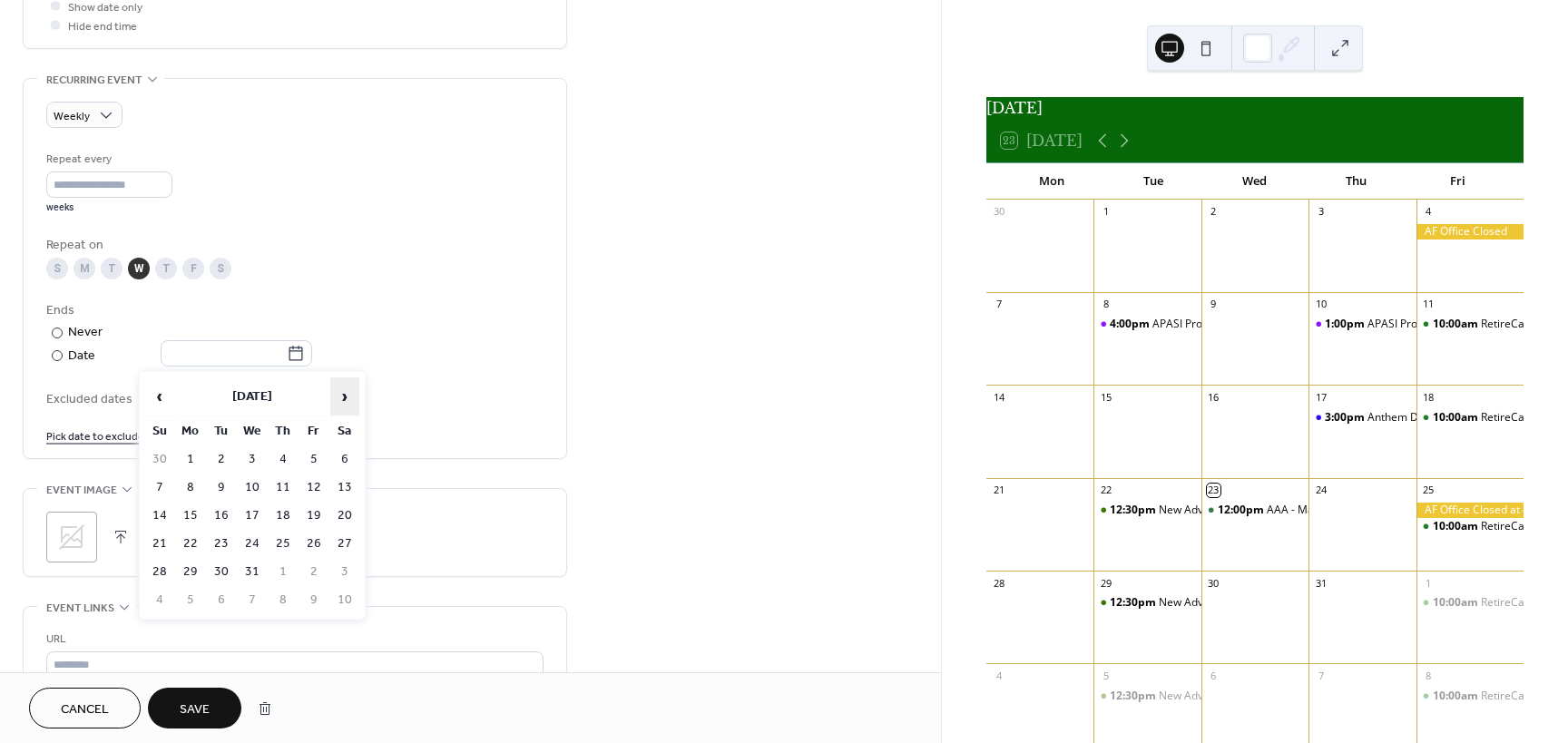 click on "›" at bounding box center [345, 396] 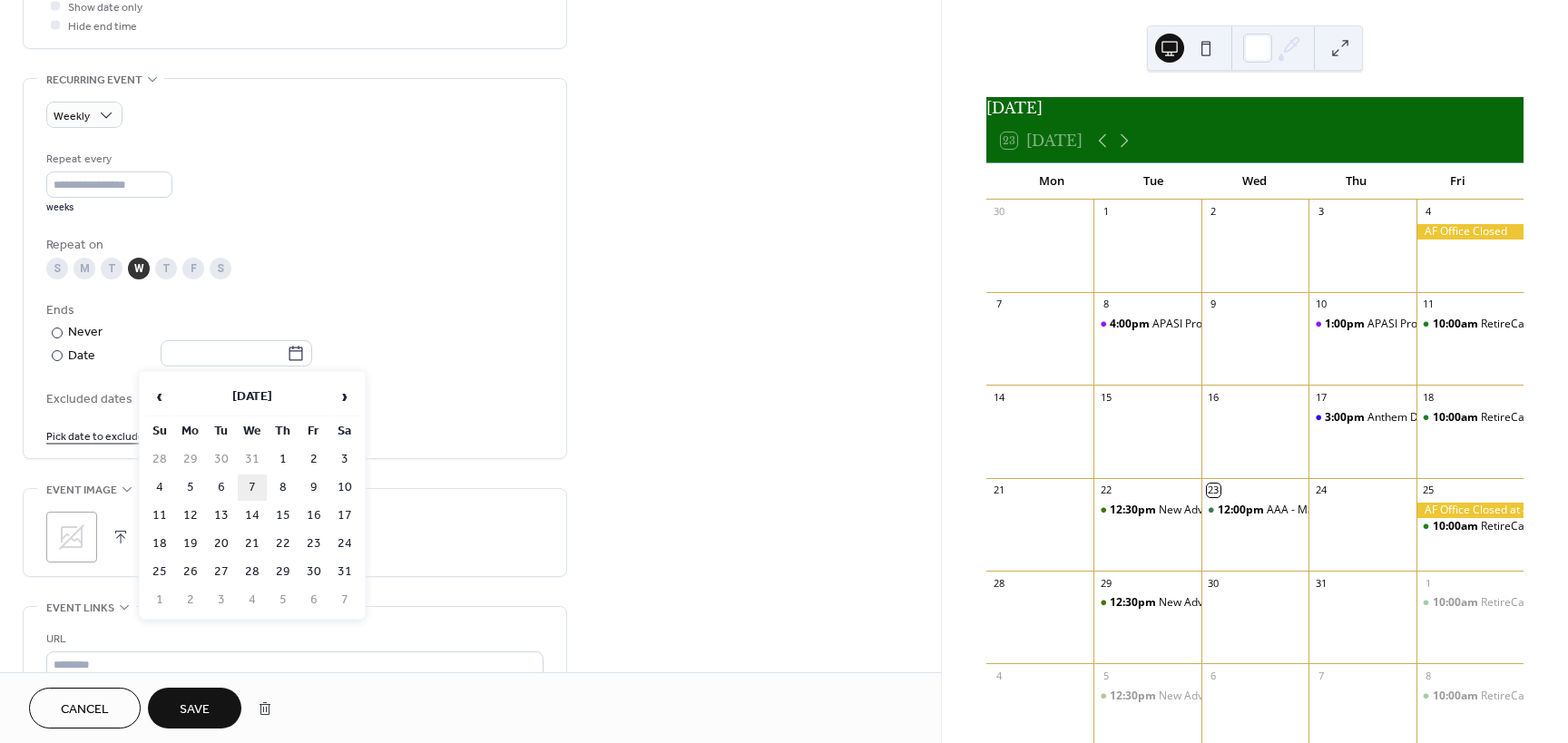 click on "7" at bounding box center (252, 487) 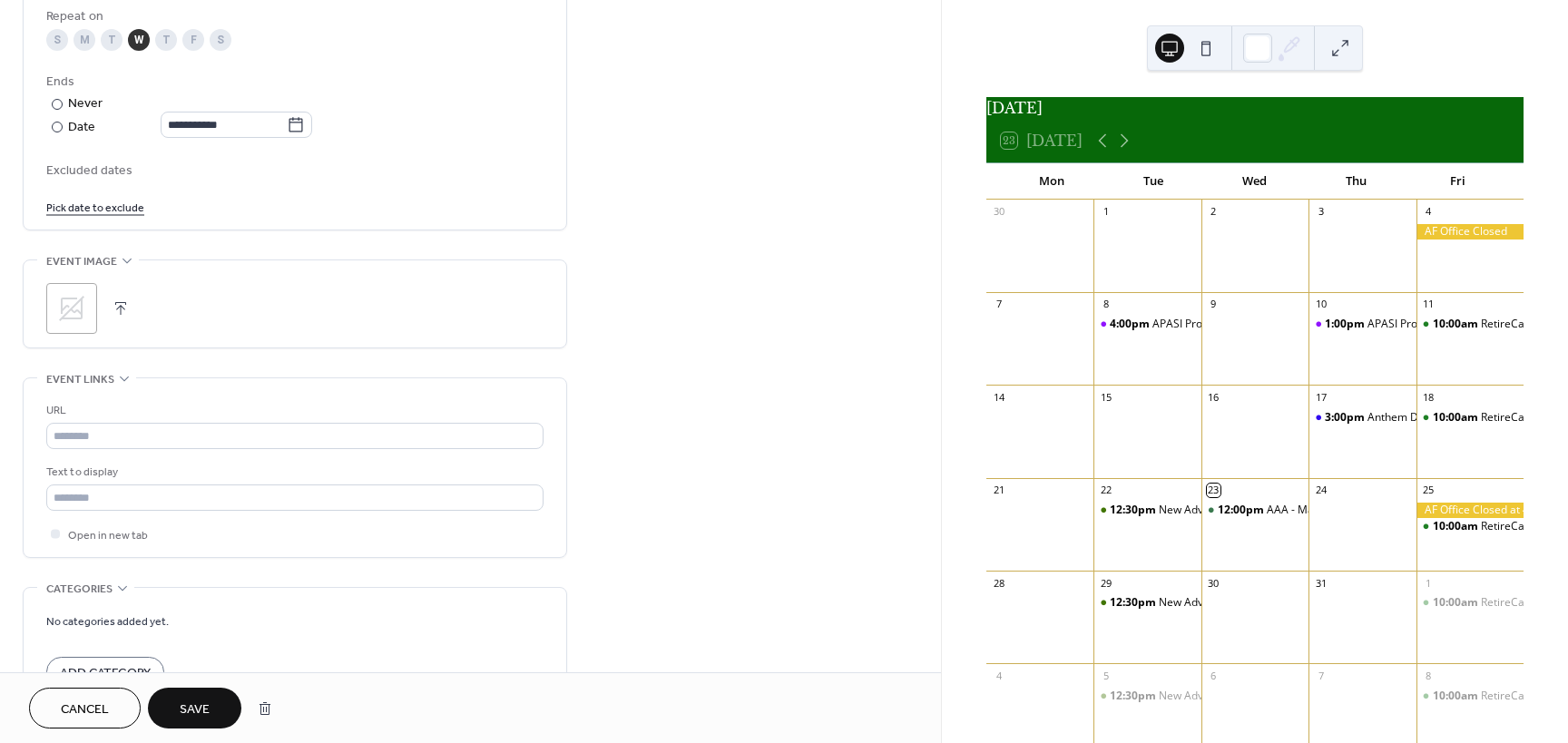 scroll, scrollTop: 998, scrollLeft: 0, axis: vertical 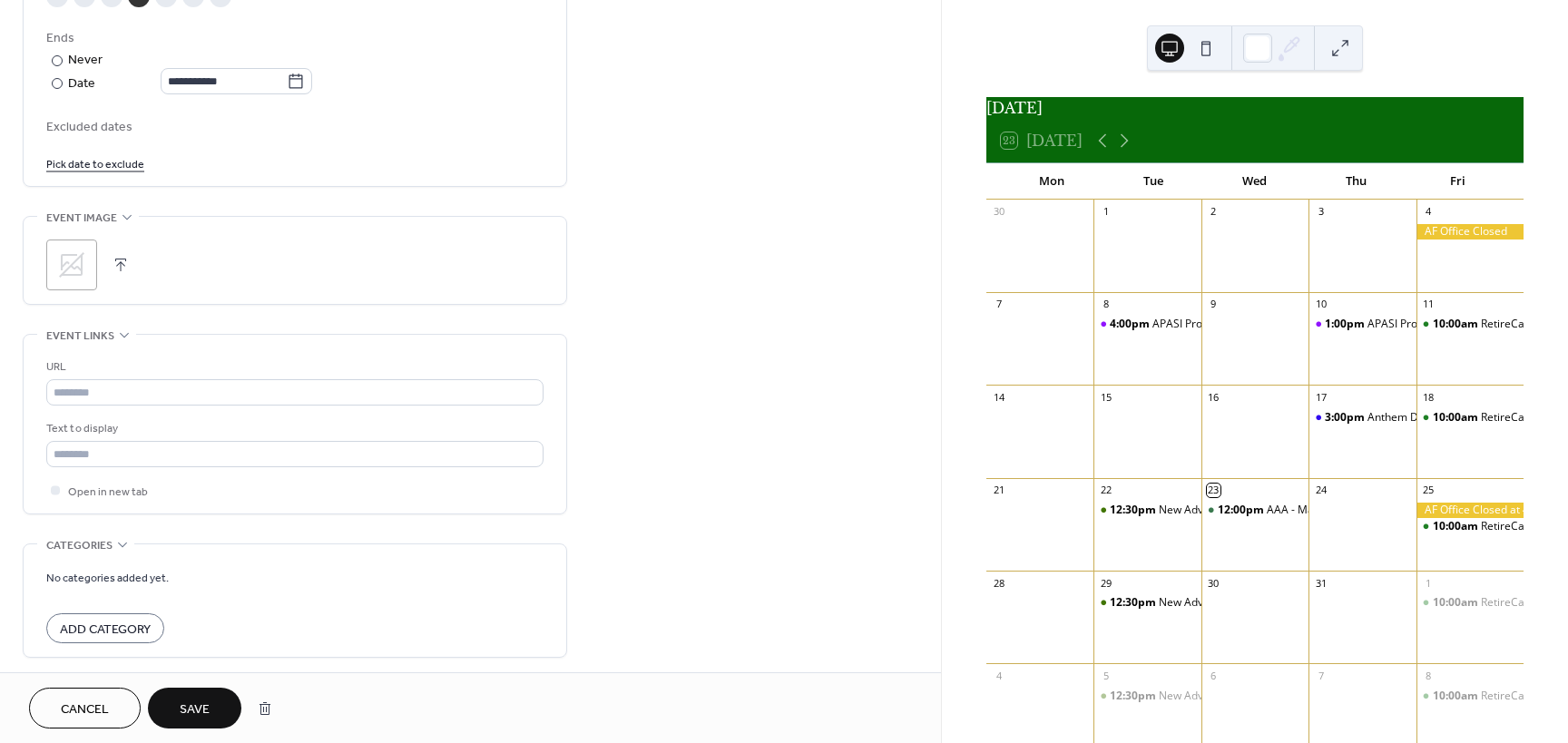 click 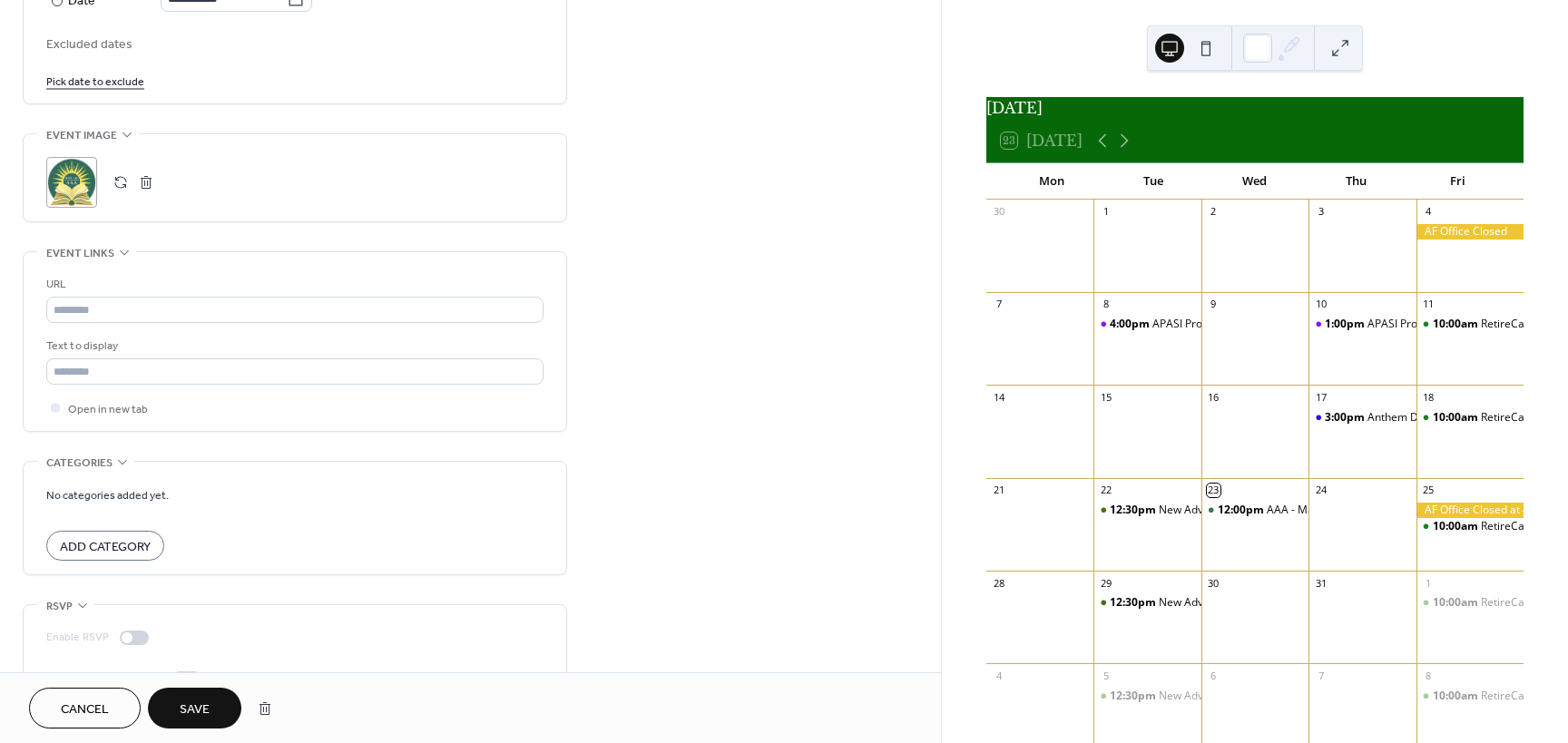 scroll, scrollTop: 1089, scrollLeft: 0, axis: vertical 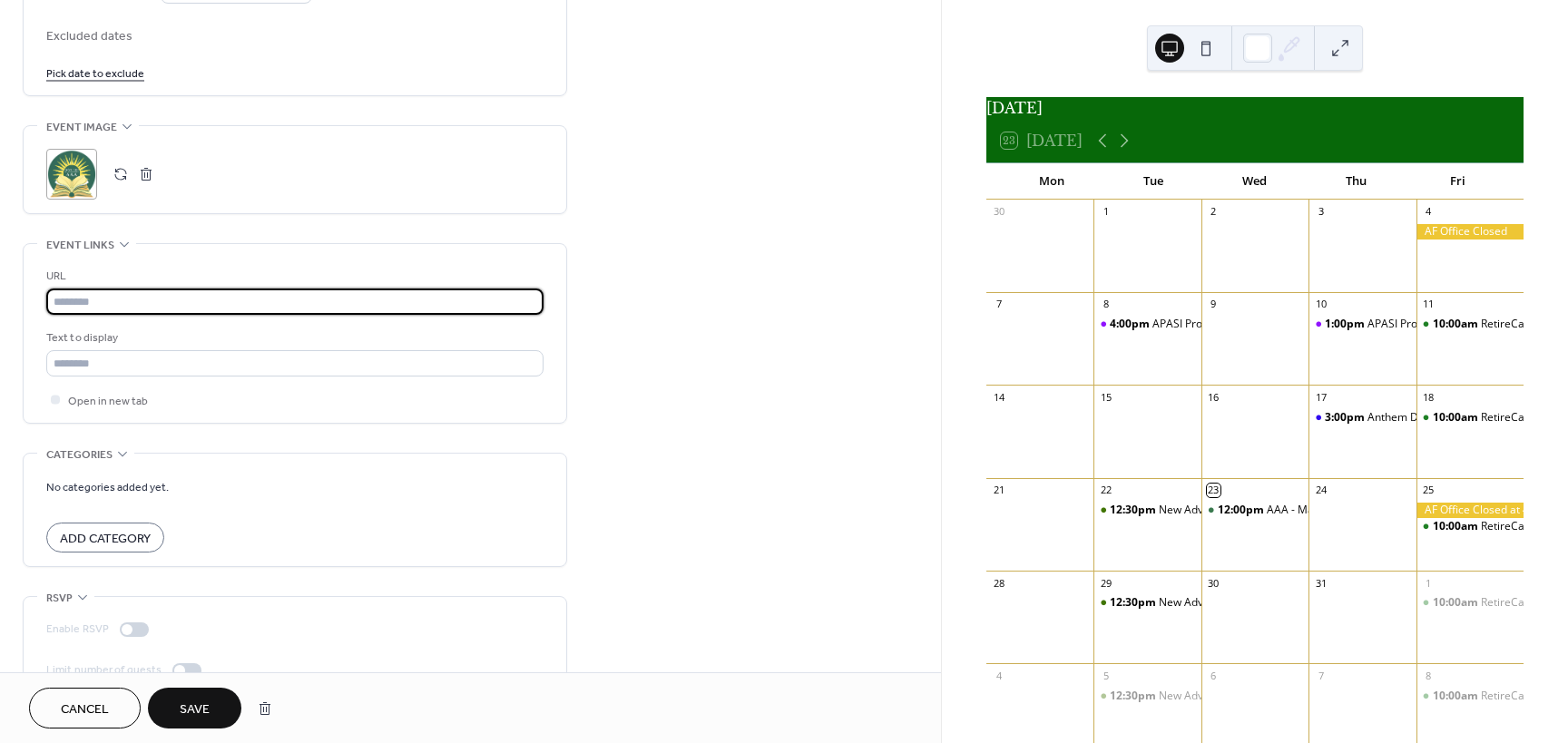 click at bounding box center [295, 301] 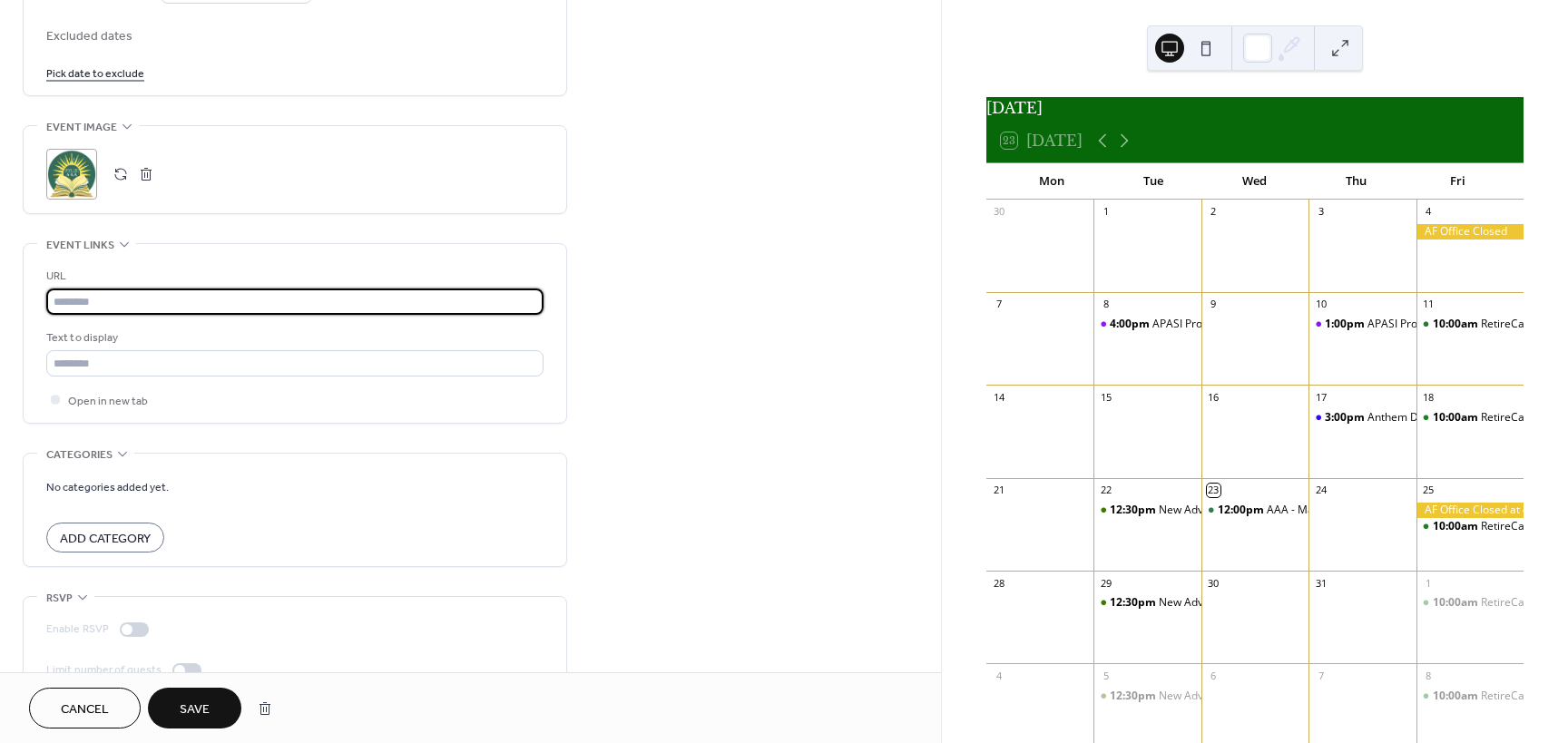 paste on "**********" 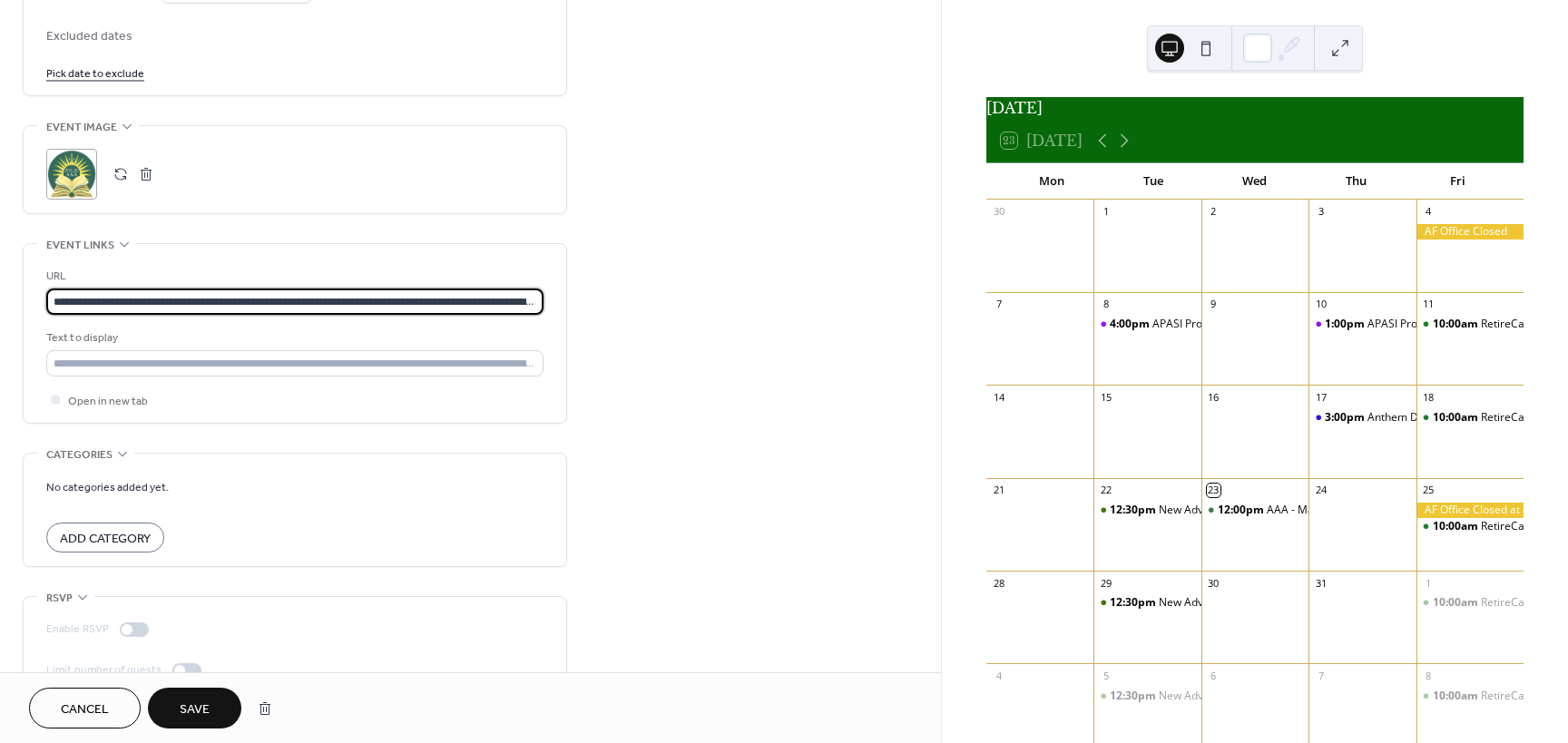 scroll, scrollTop: 0, scrollLeft: 974, axis: horizontal 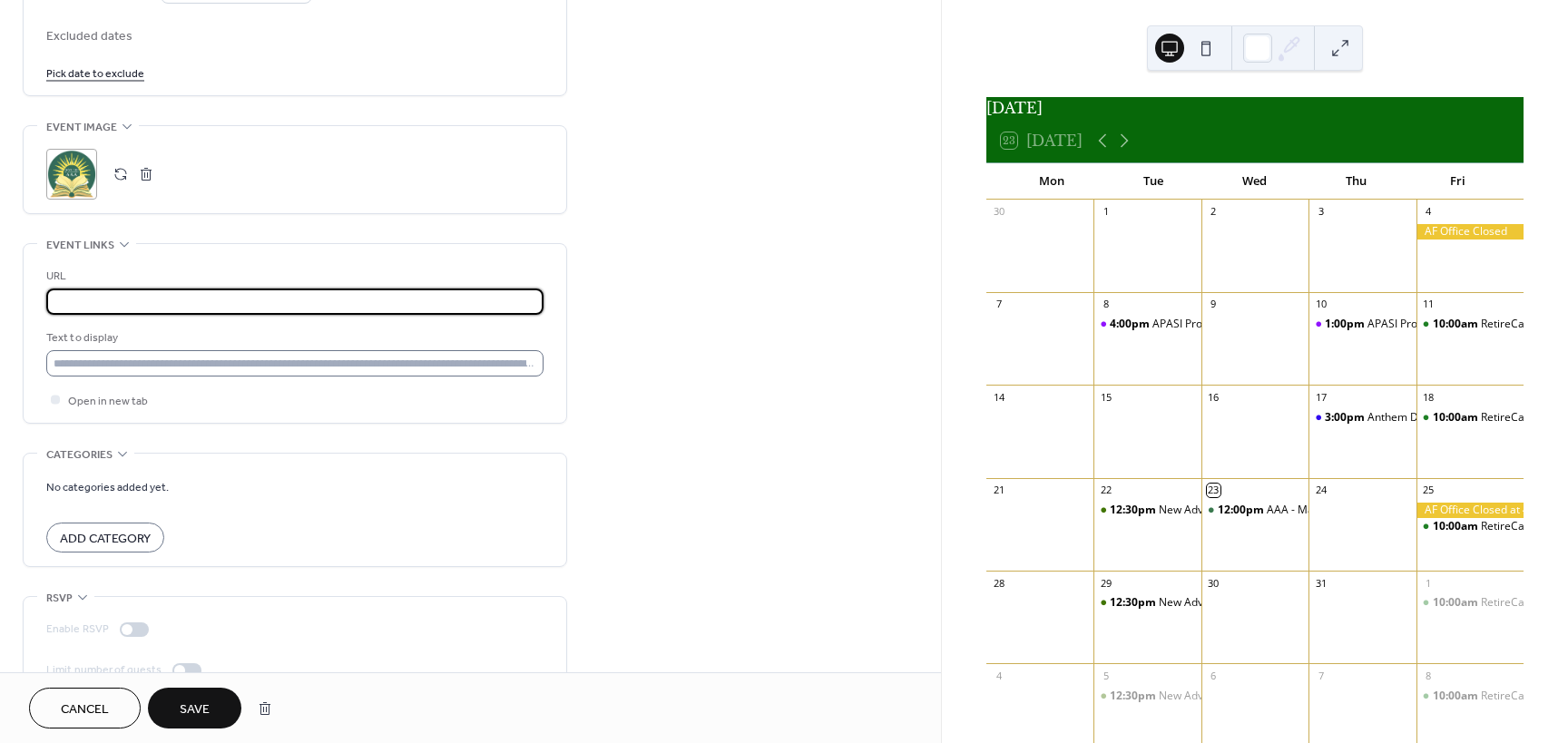 type on "**********" 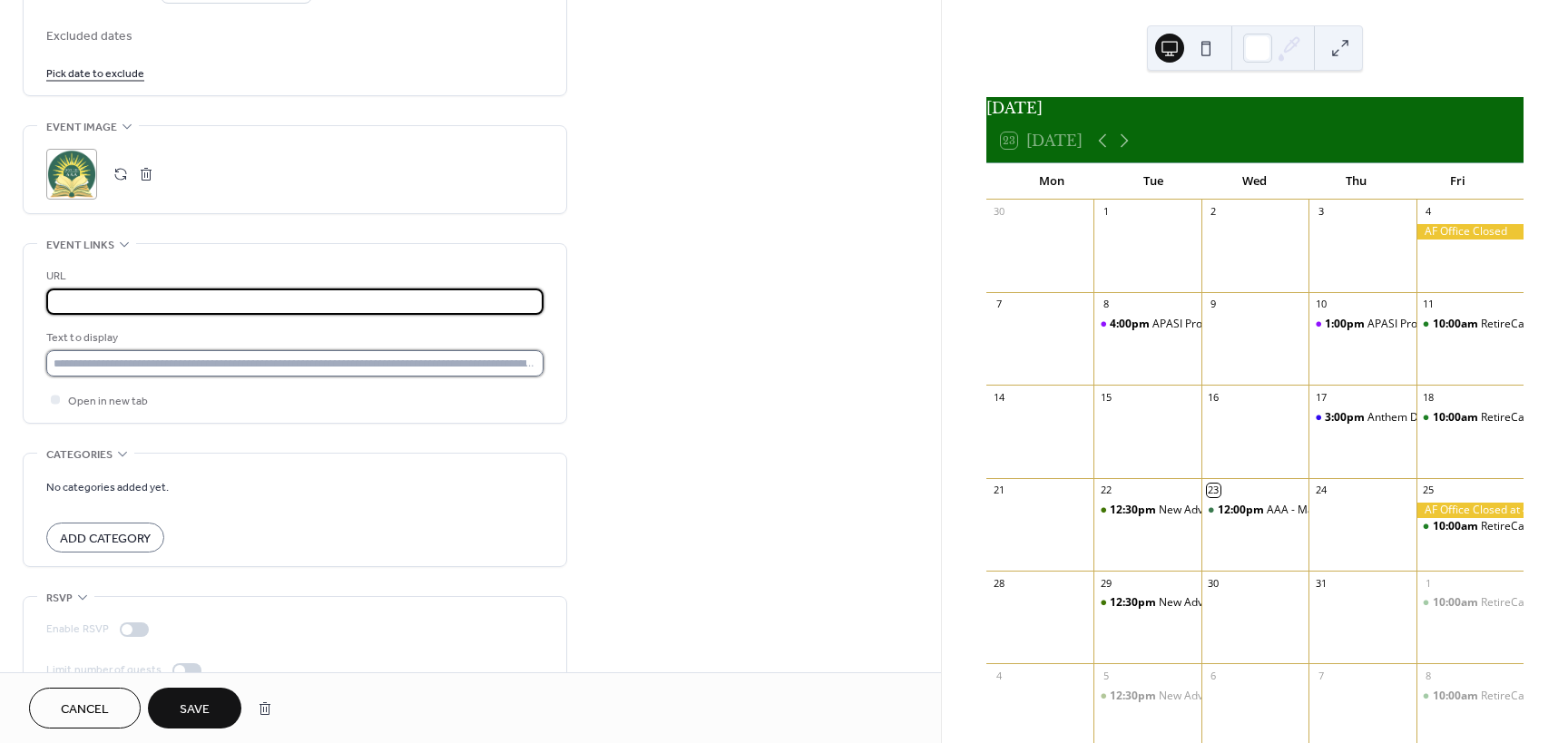 drag, startPoint x: 98, startPoint y: 360, endPoint x: 90, endPoint y: 366, distance: 10 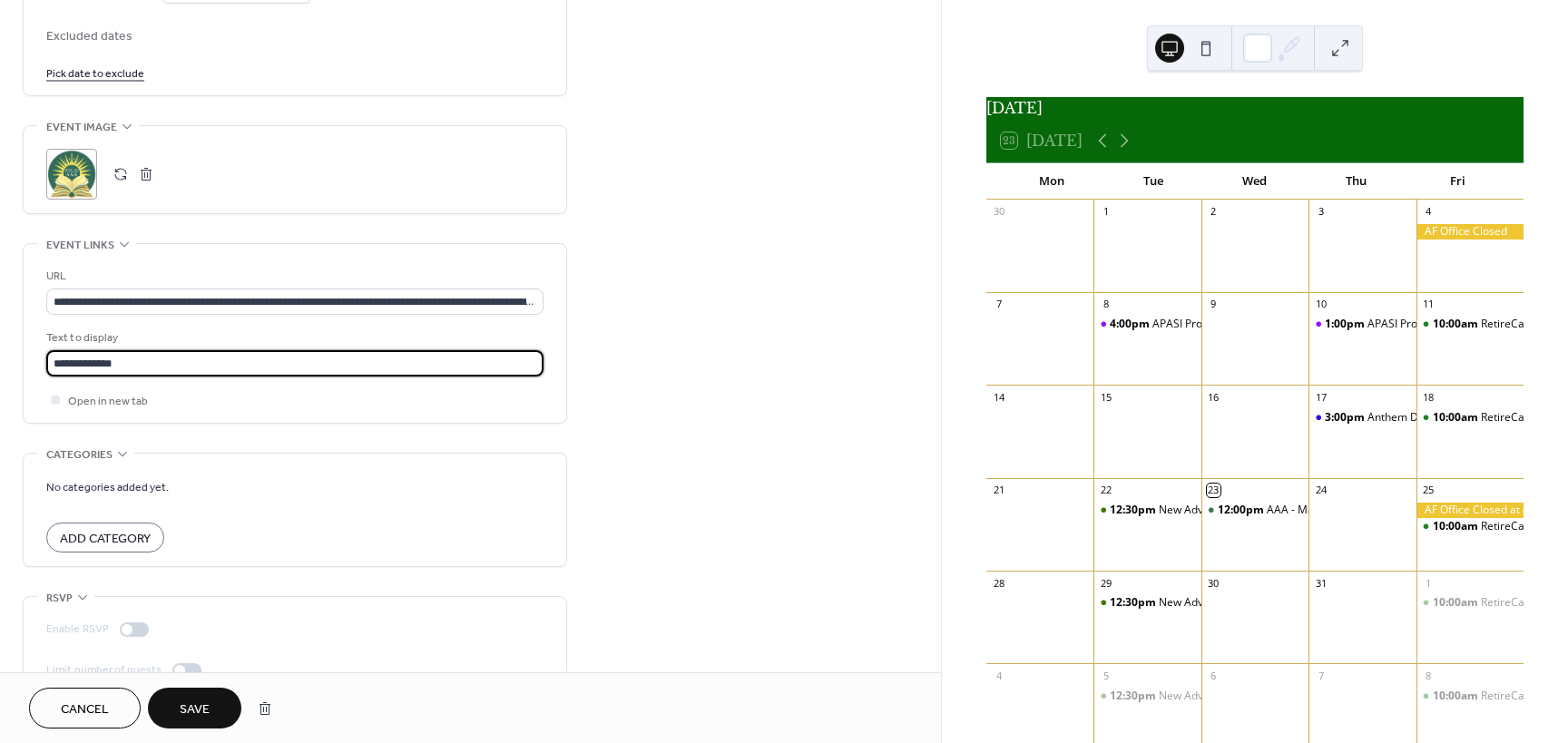 click on "**********" at bounding box center [295, 363] 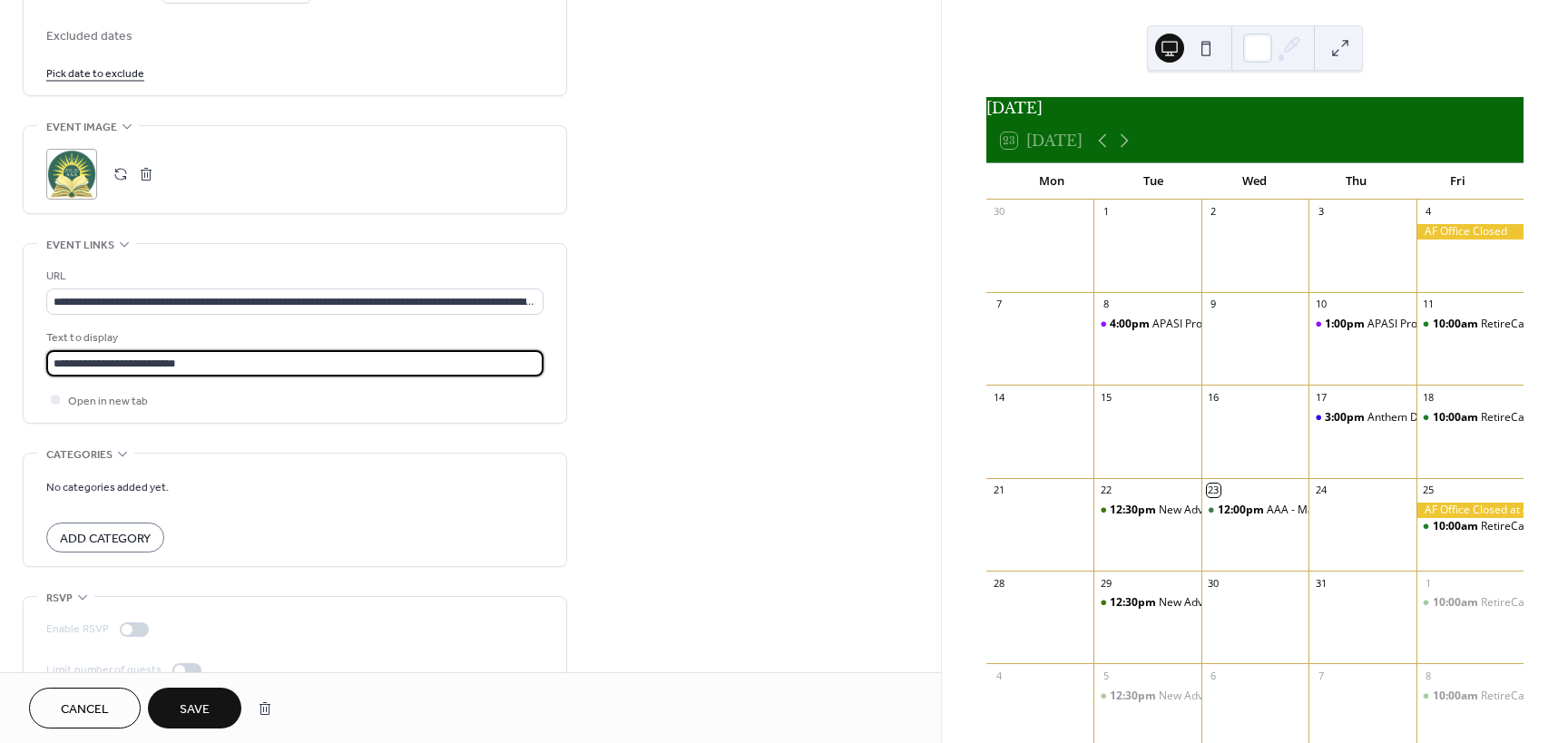 click on "**********" at bounding box center [295, 363] 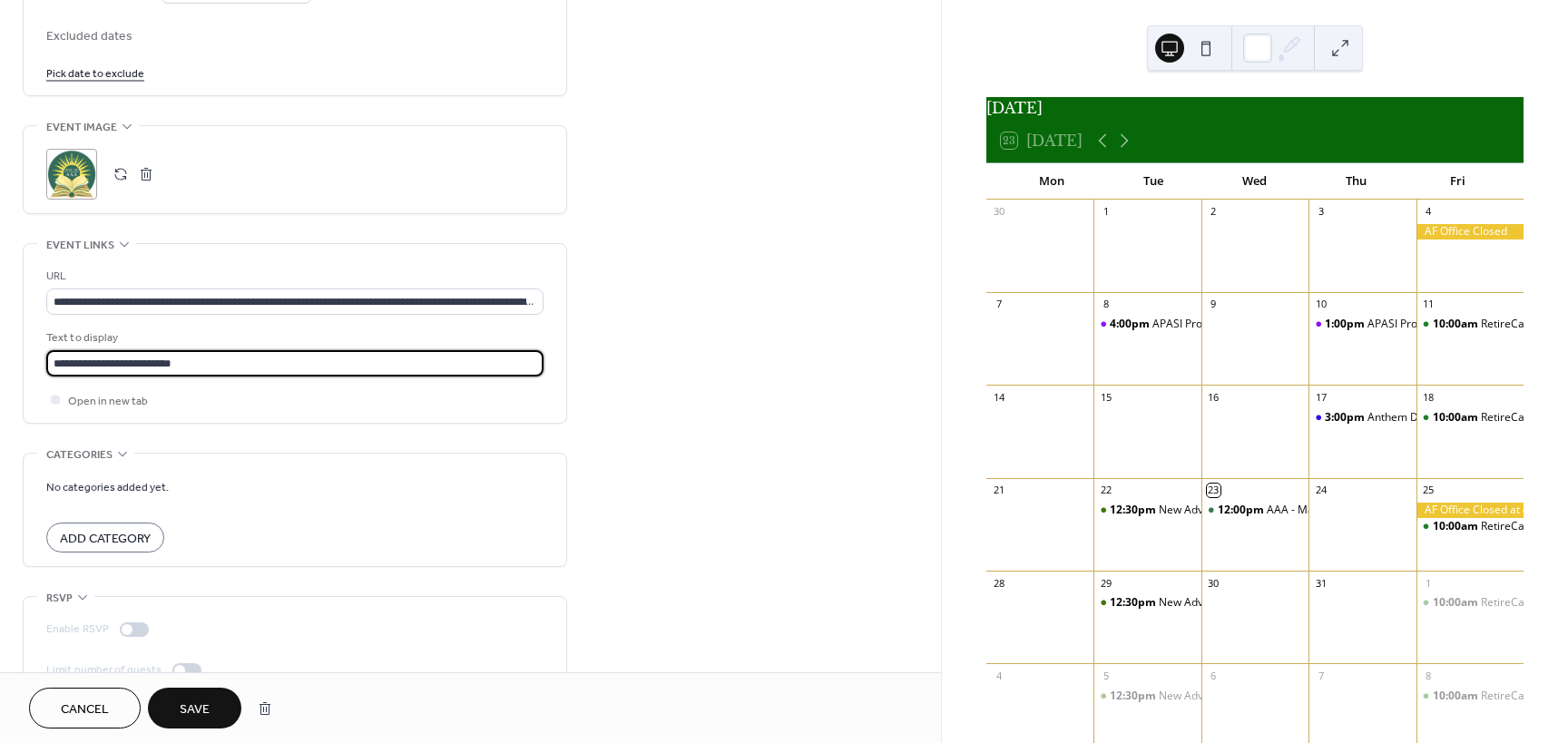 scroll, scrollTop: 1, scrollLeft: 0, axis: vertical 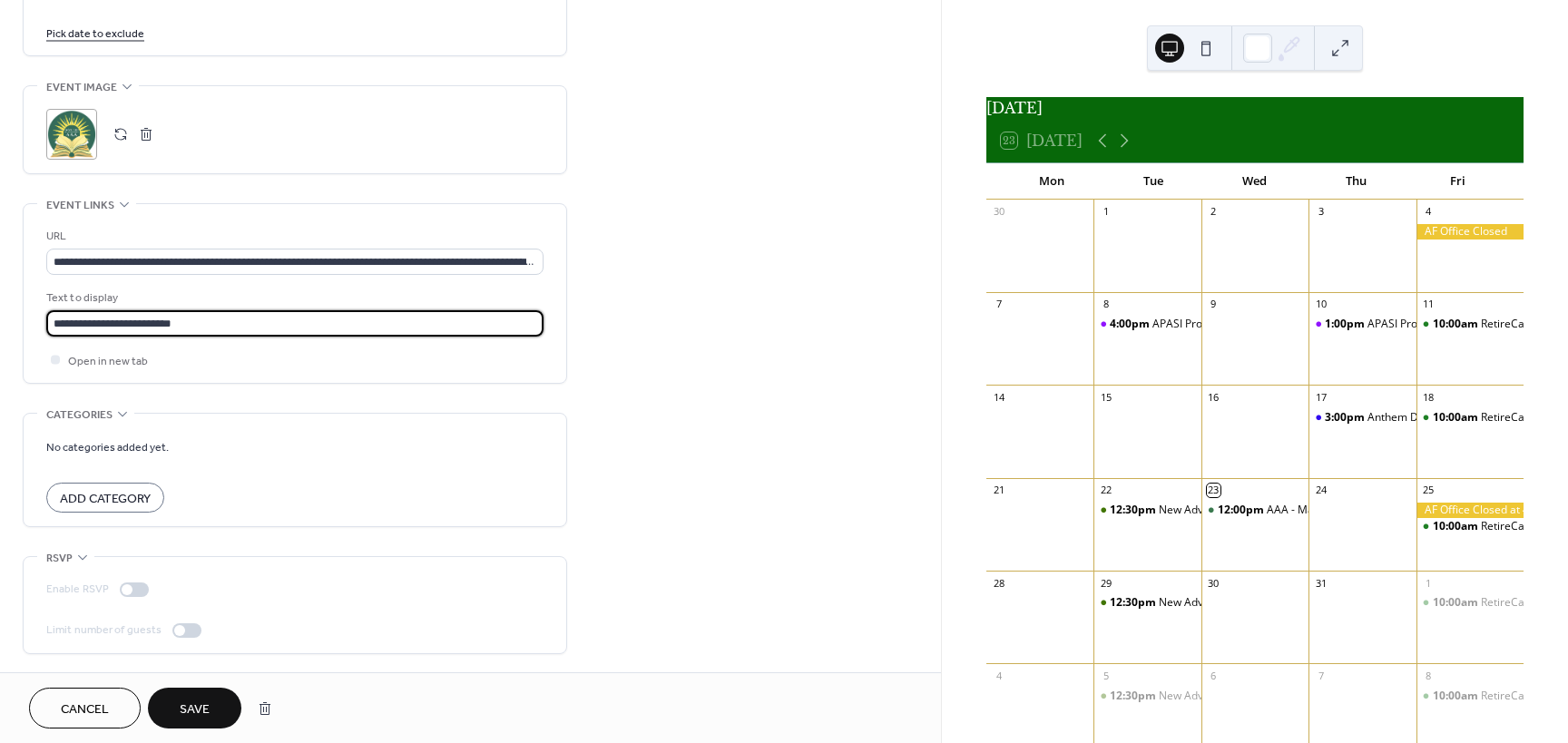 type on "**********" 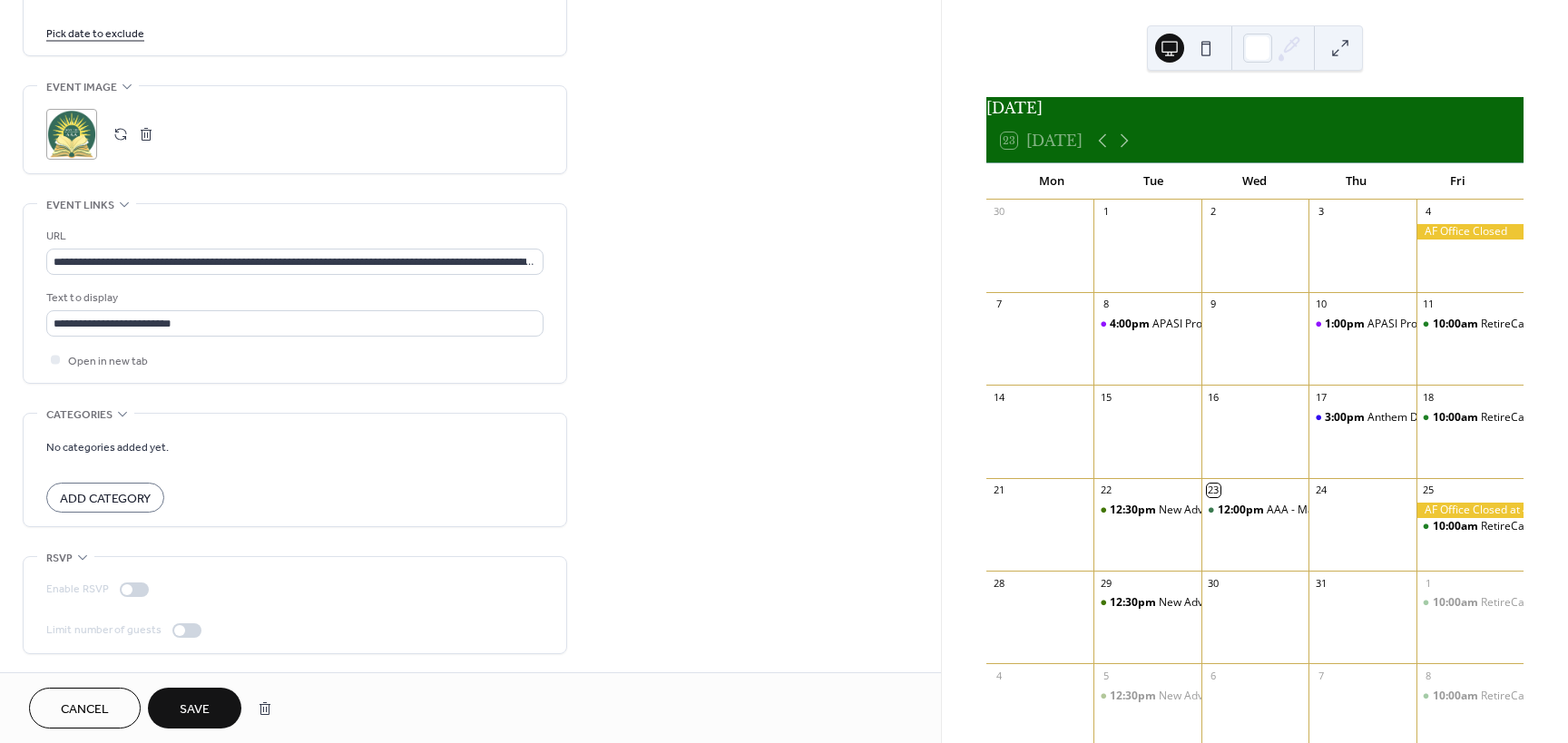 click on "Add Category" at bounding box center (105, 499) 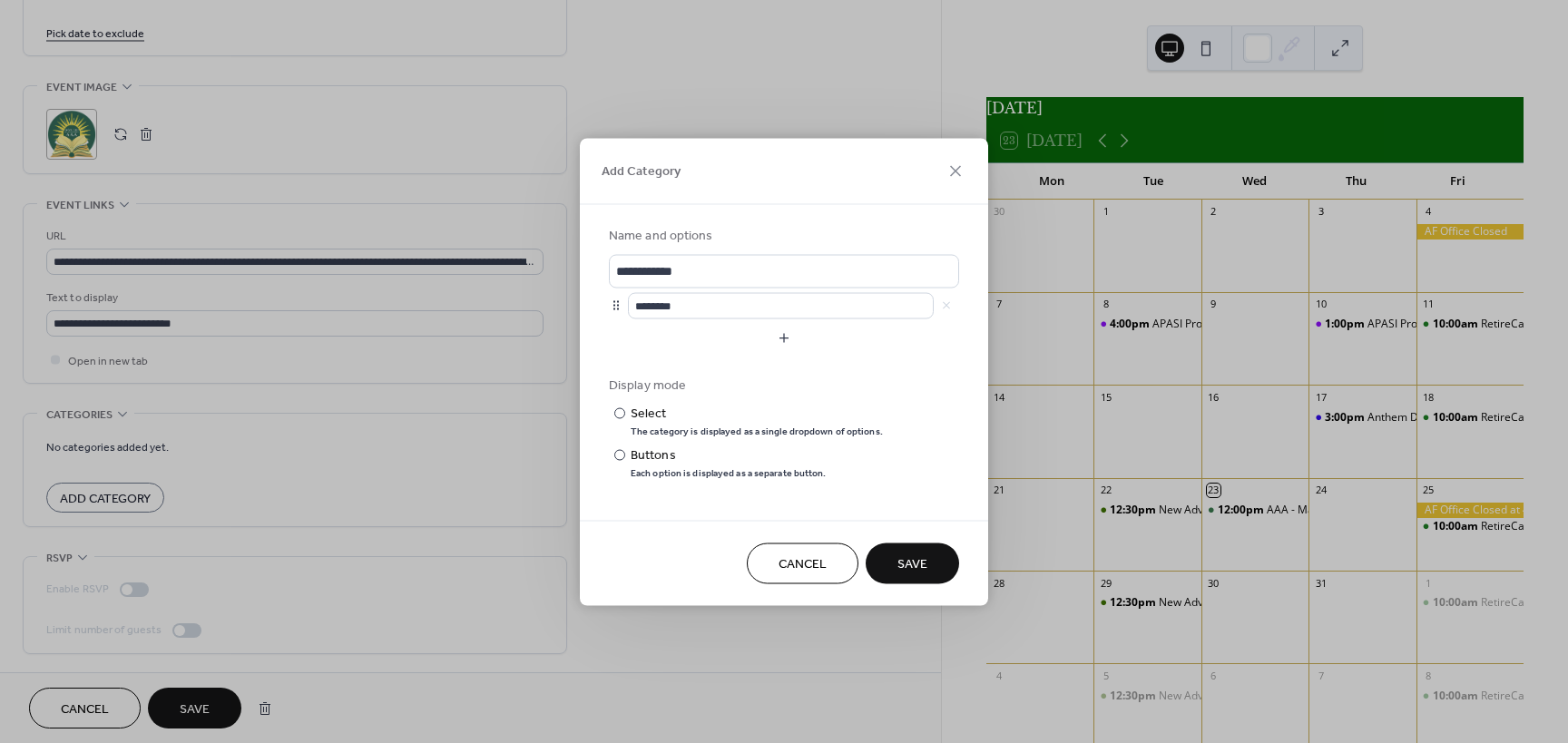 click on "Cancel" at bounding box center (802, 564) 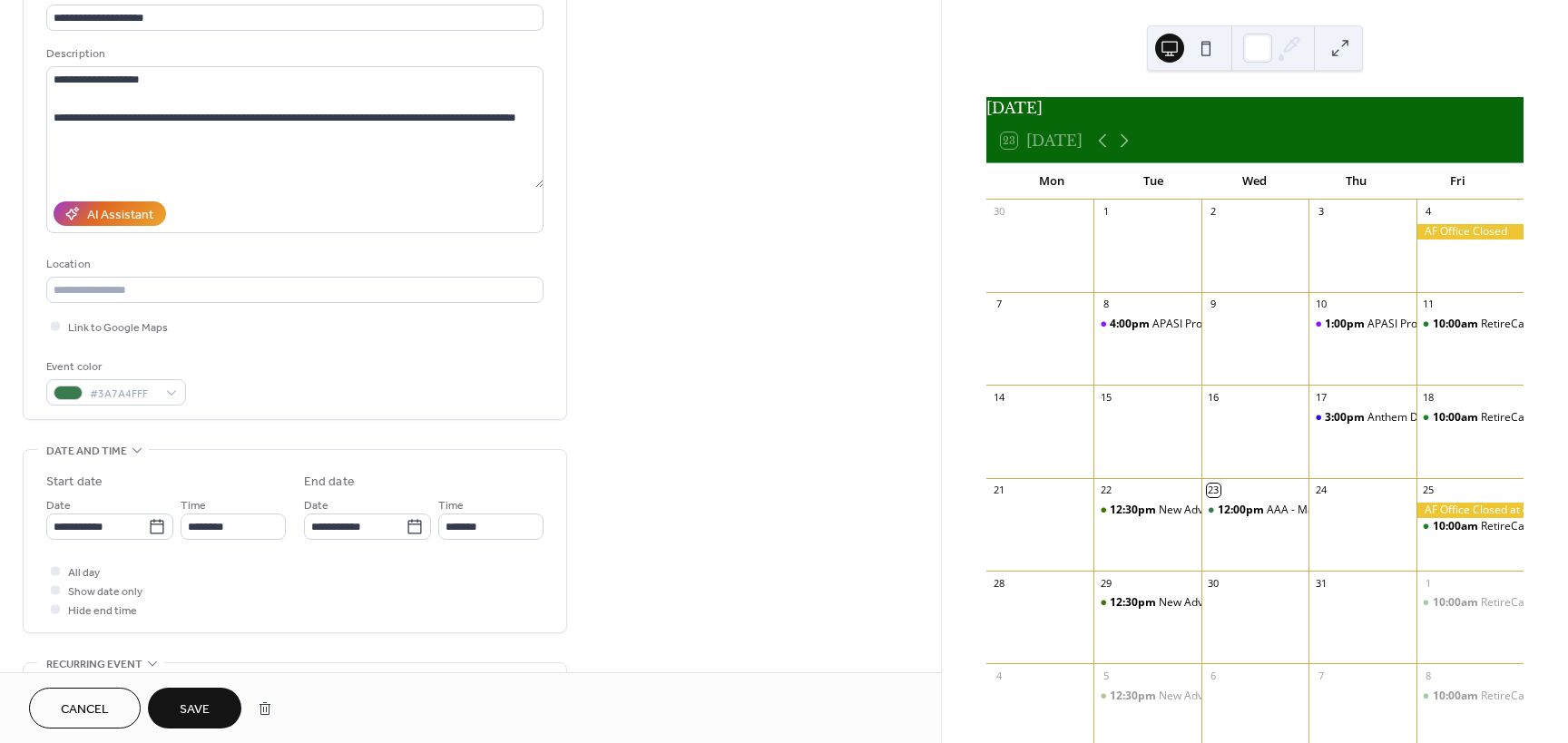 scroll, scrollTop: 0, scrollLeft: 0, axis: both 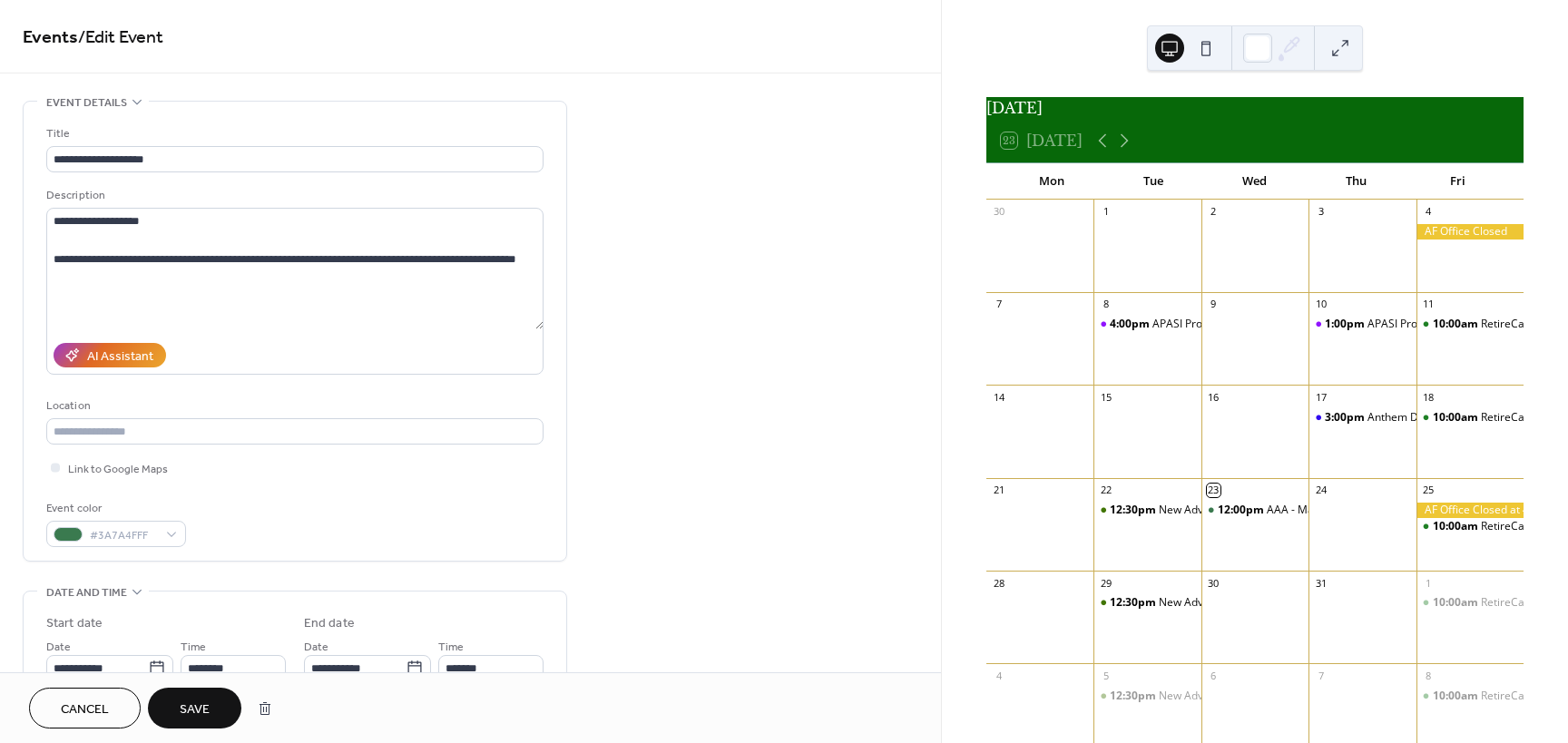 click on "Save" at bounding box center (194, 709) 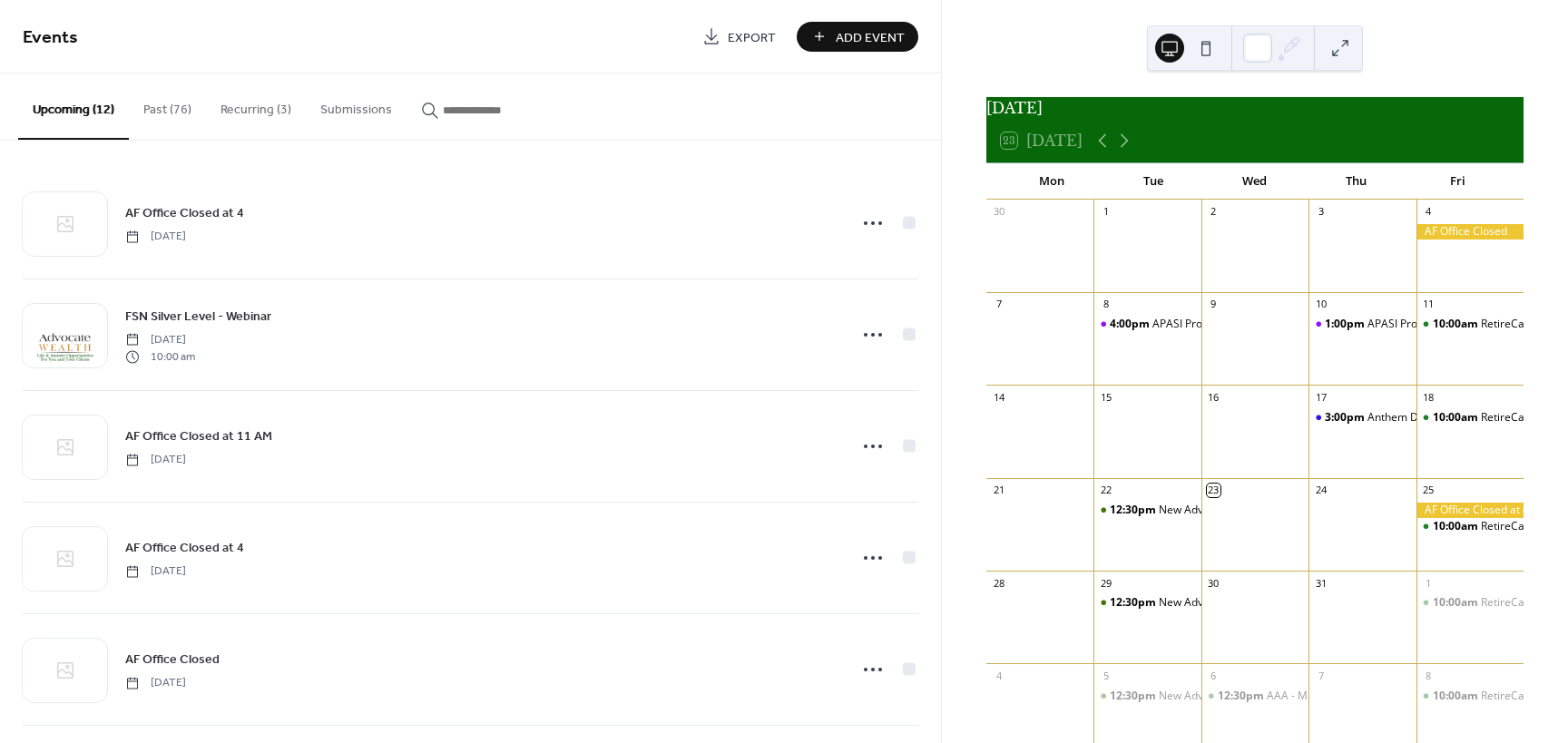 click on "Recurring (3)" at bounding box center (256, 105) 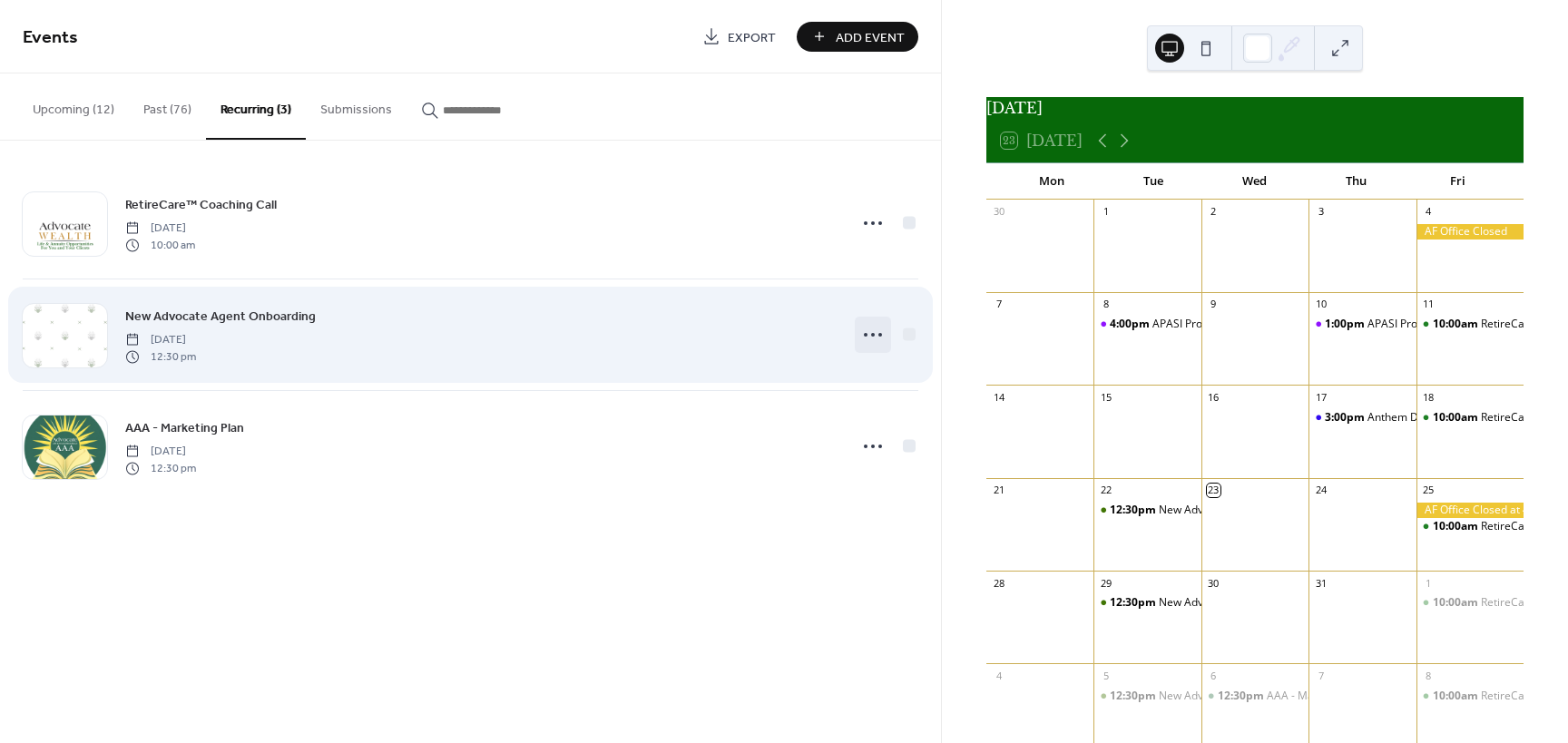 click 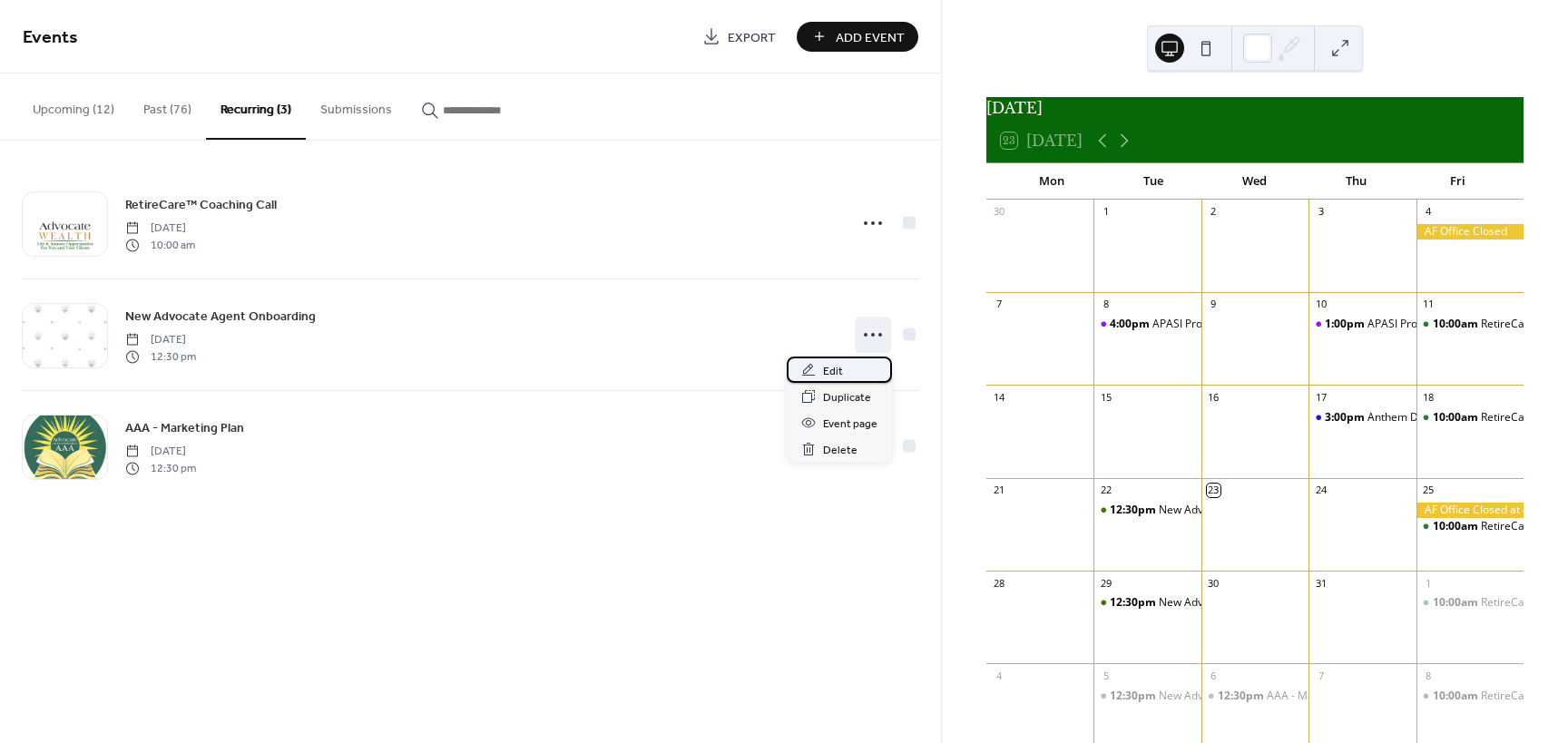 click on "Edit" at bounding box center [833, 371] 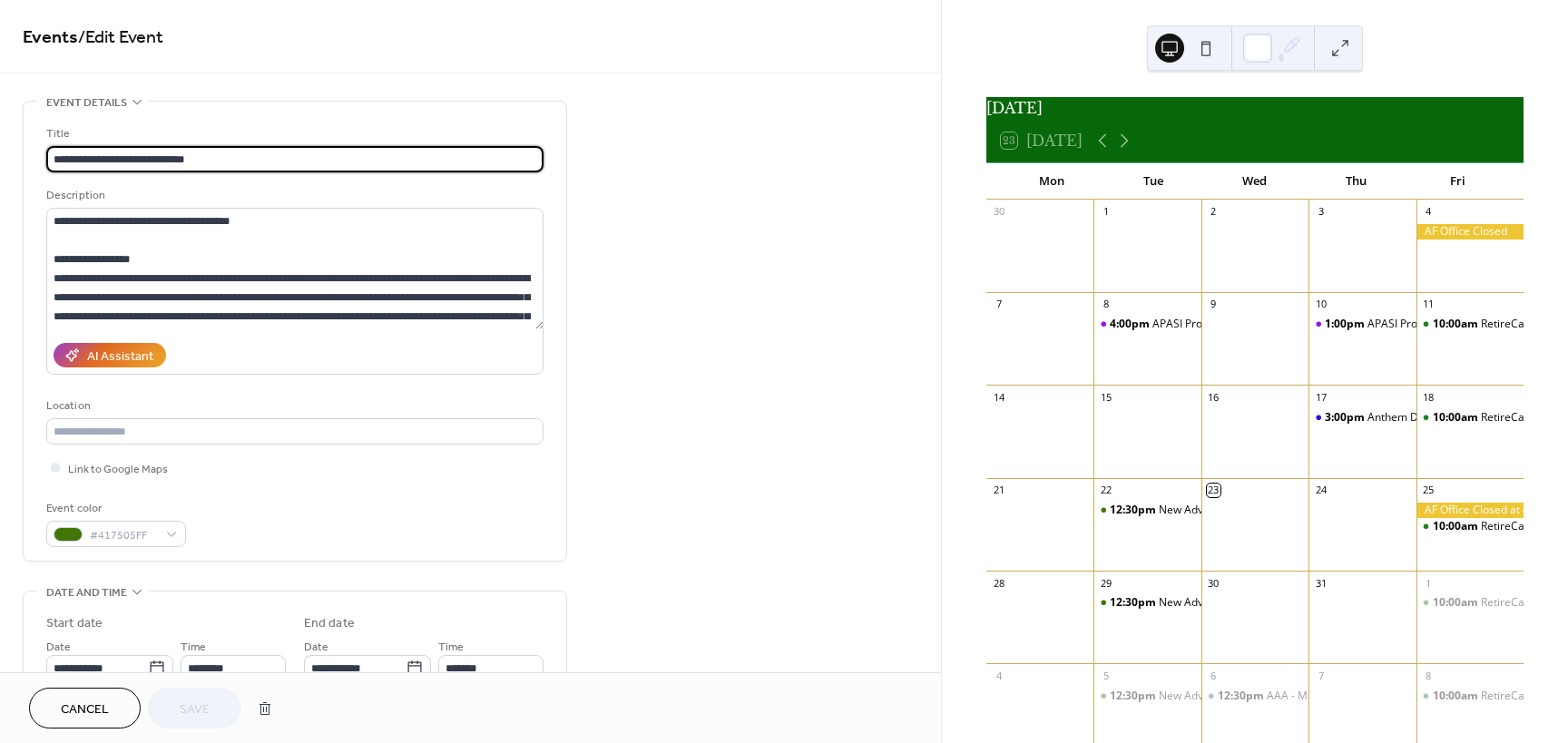click on "**********" at bounding box center (295, 159) 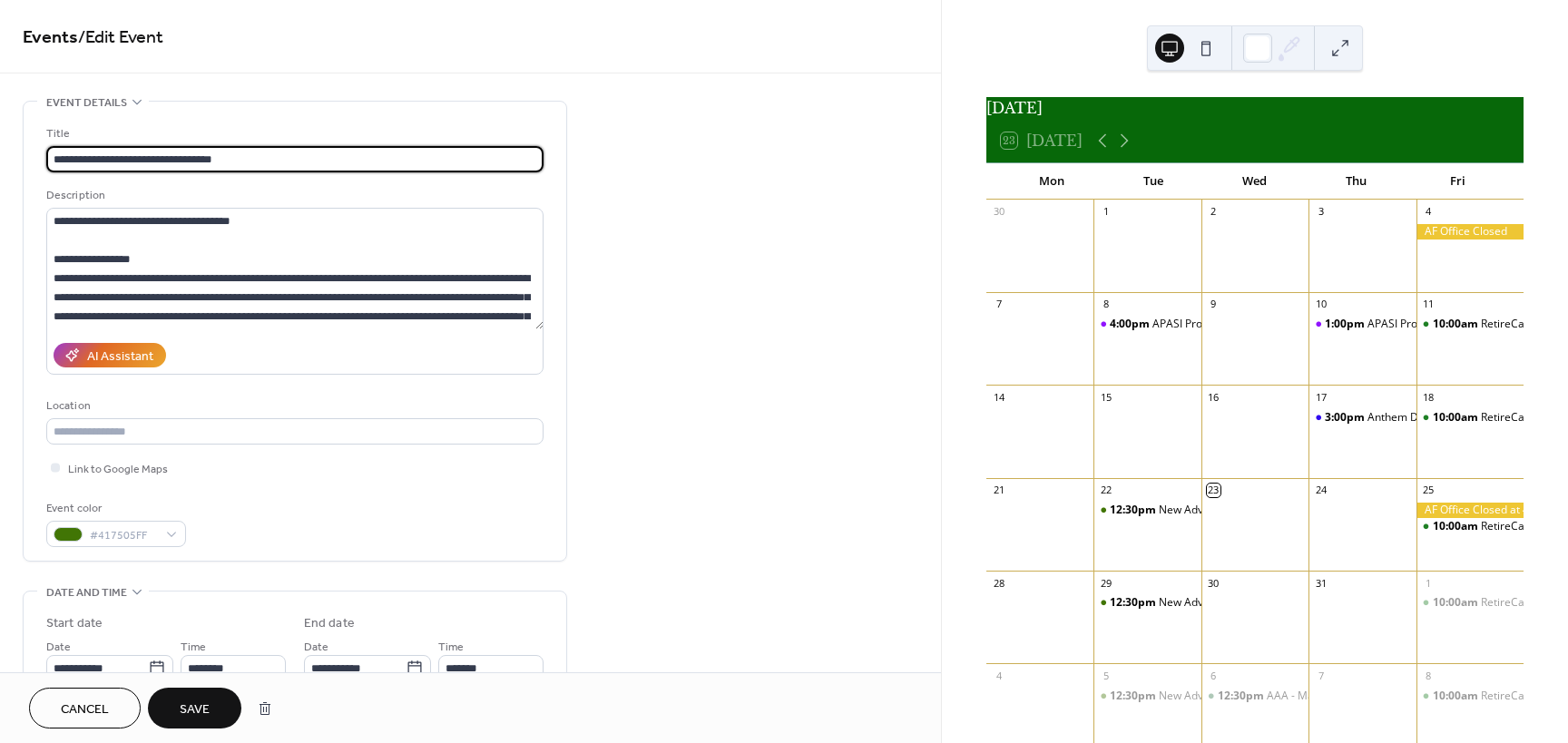 drag, startPoint x: 154, startPoint y: 160, endPoint x: 111, endPoint y: 161, distance: 43.011626 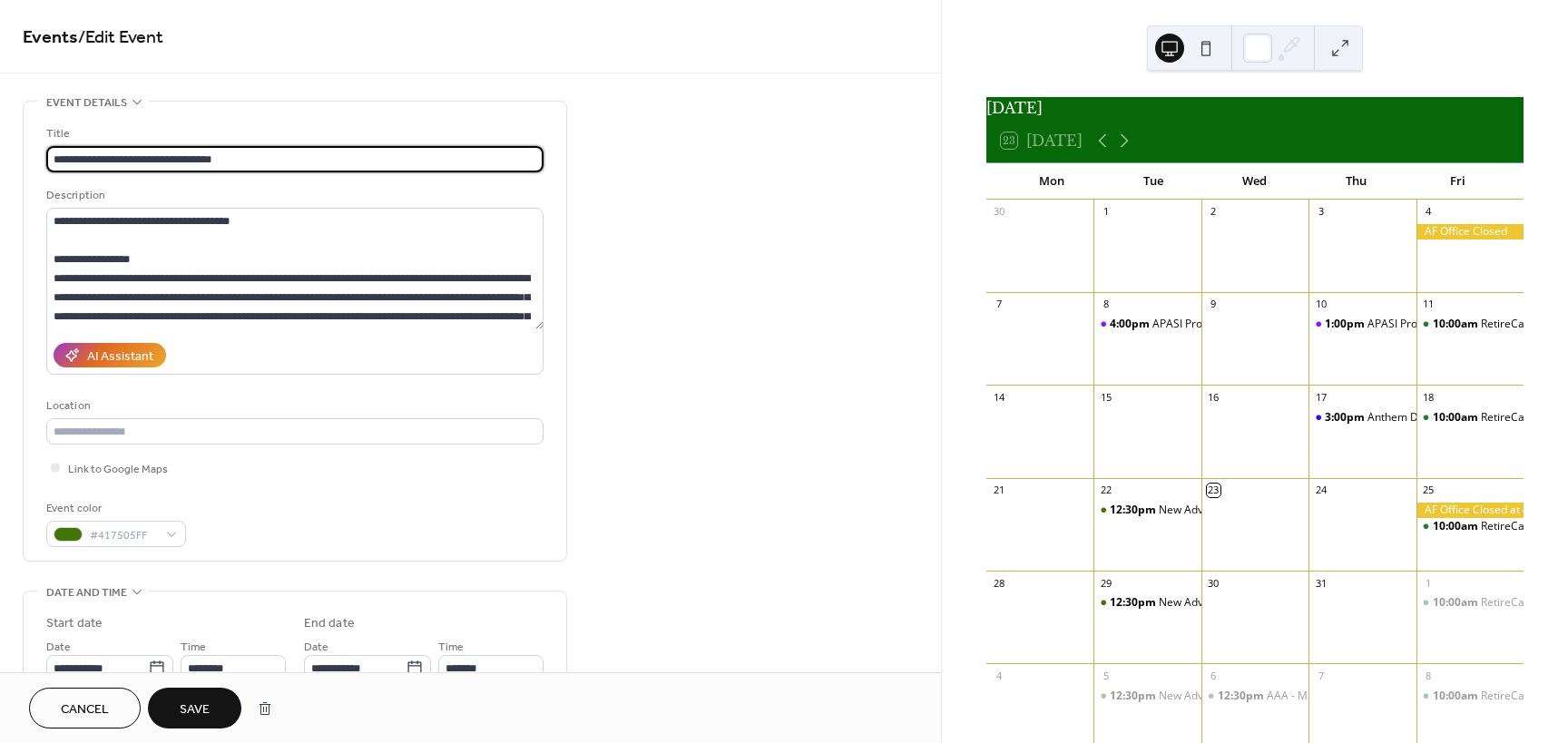 click on "**********" at bounding box center (295, 159) 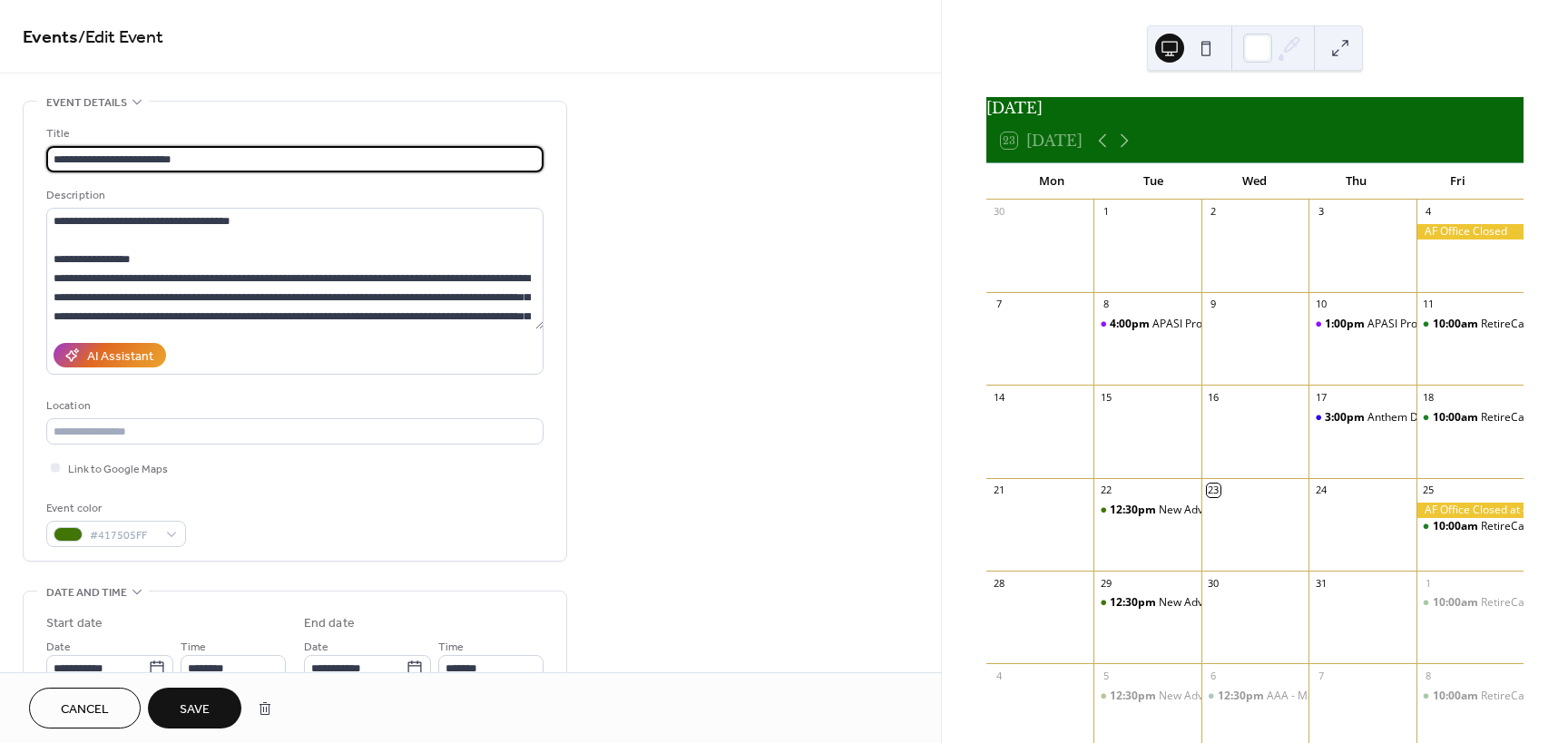 type on "**********" 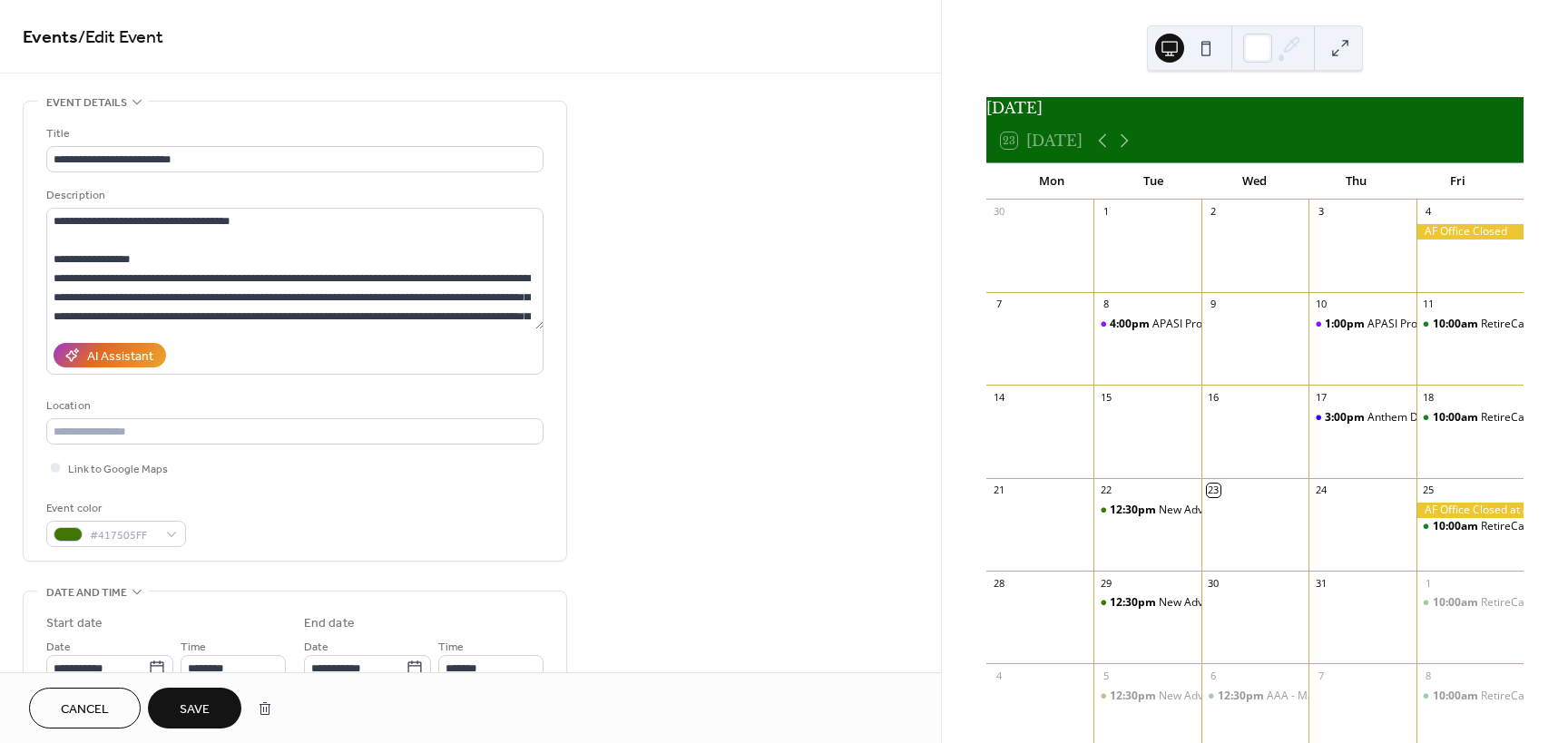 click on "Save" at bounding box center (194, 709) 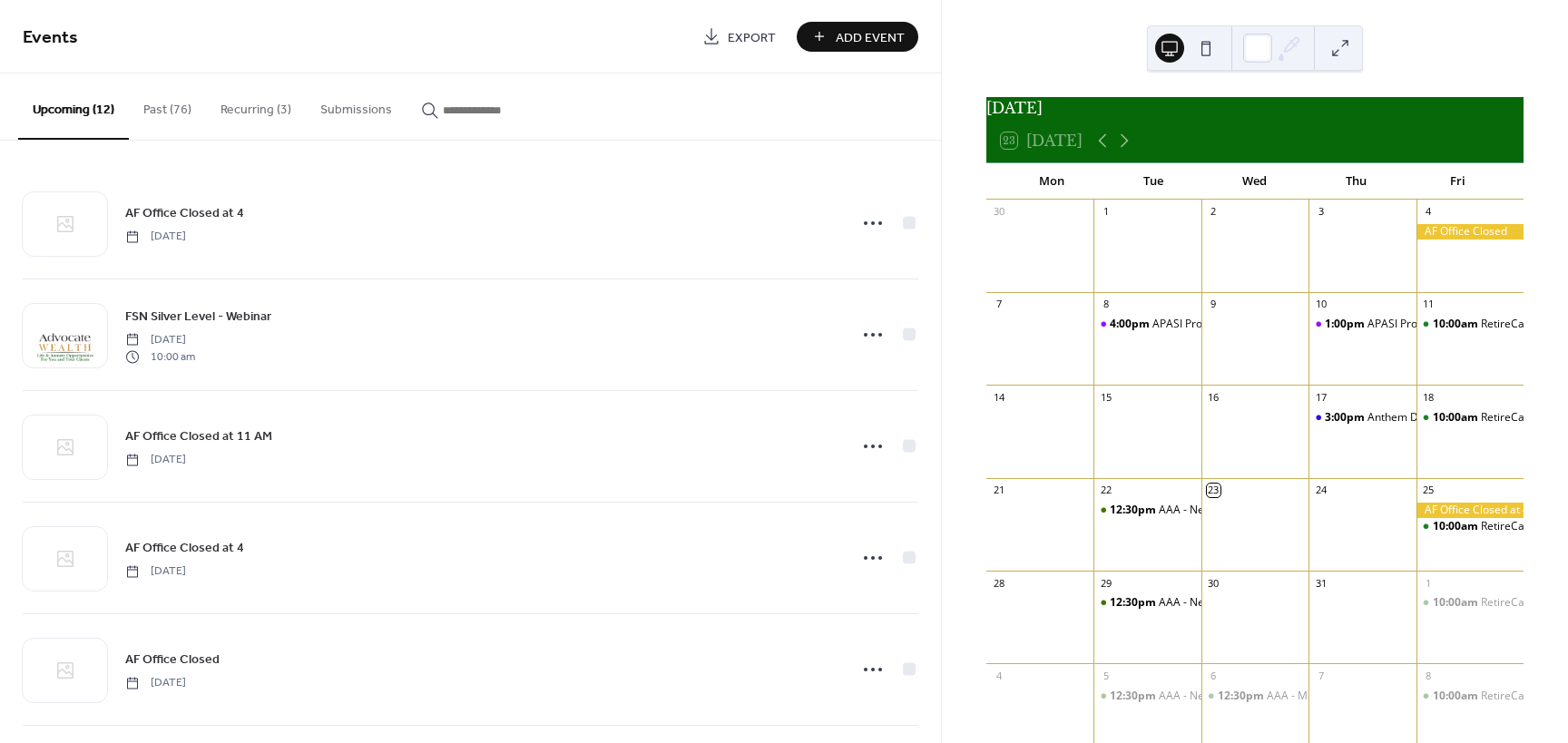 click on "Recurring (3)" at bounding box center [256, 105] 